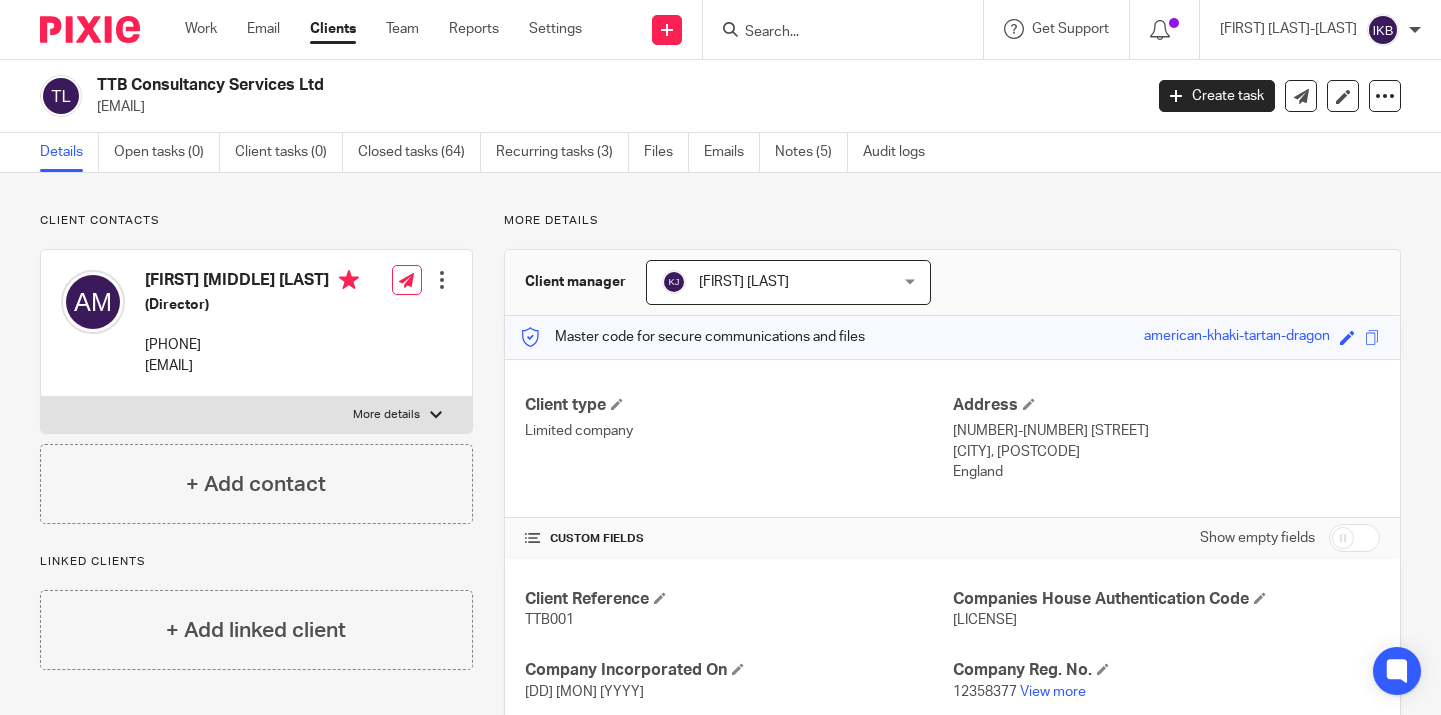 scroll, scrollTop: 0, scrollLeft: 0, axis: both 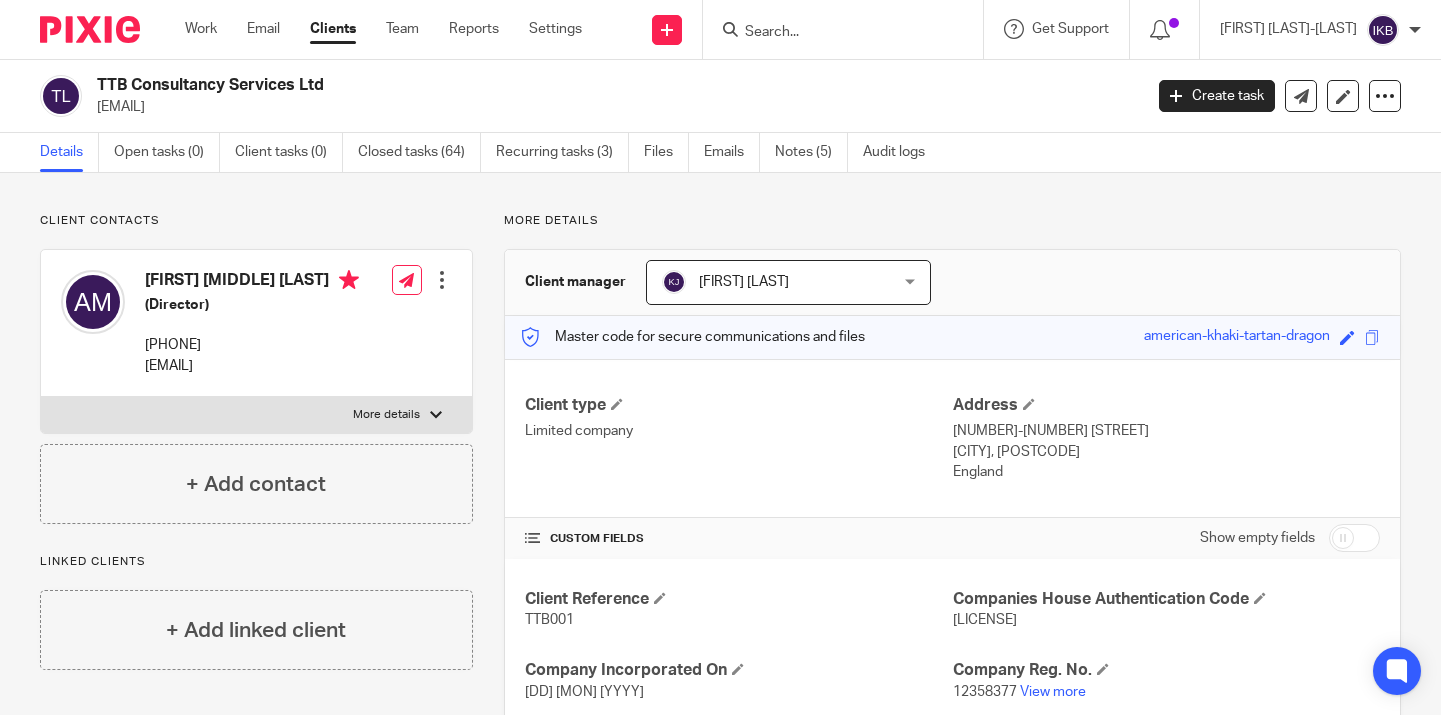 click at bounding box center [82, 29] 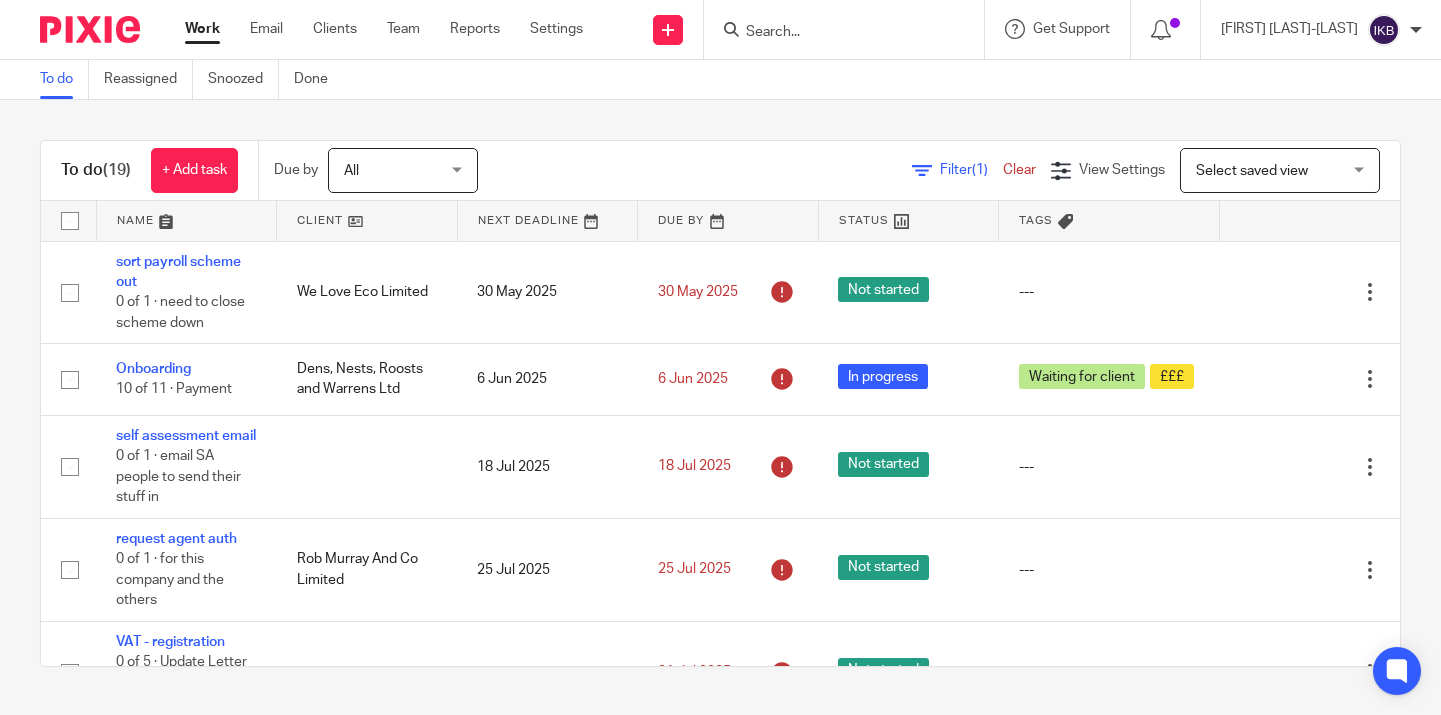 scroll, scrollTop: 0, scrollLeft: 0, axis: both 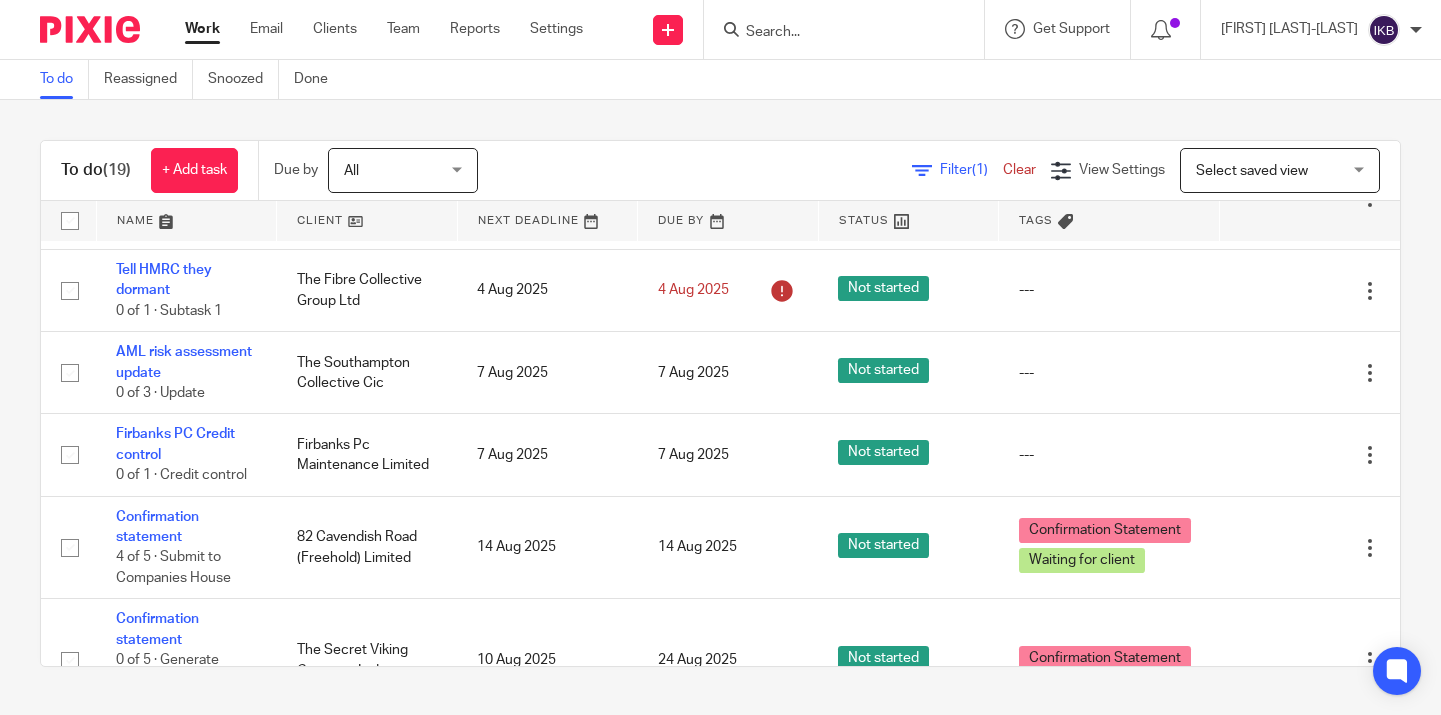 click at bounding box center (834, 33) 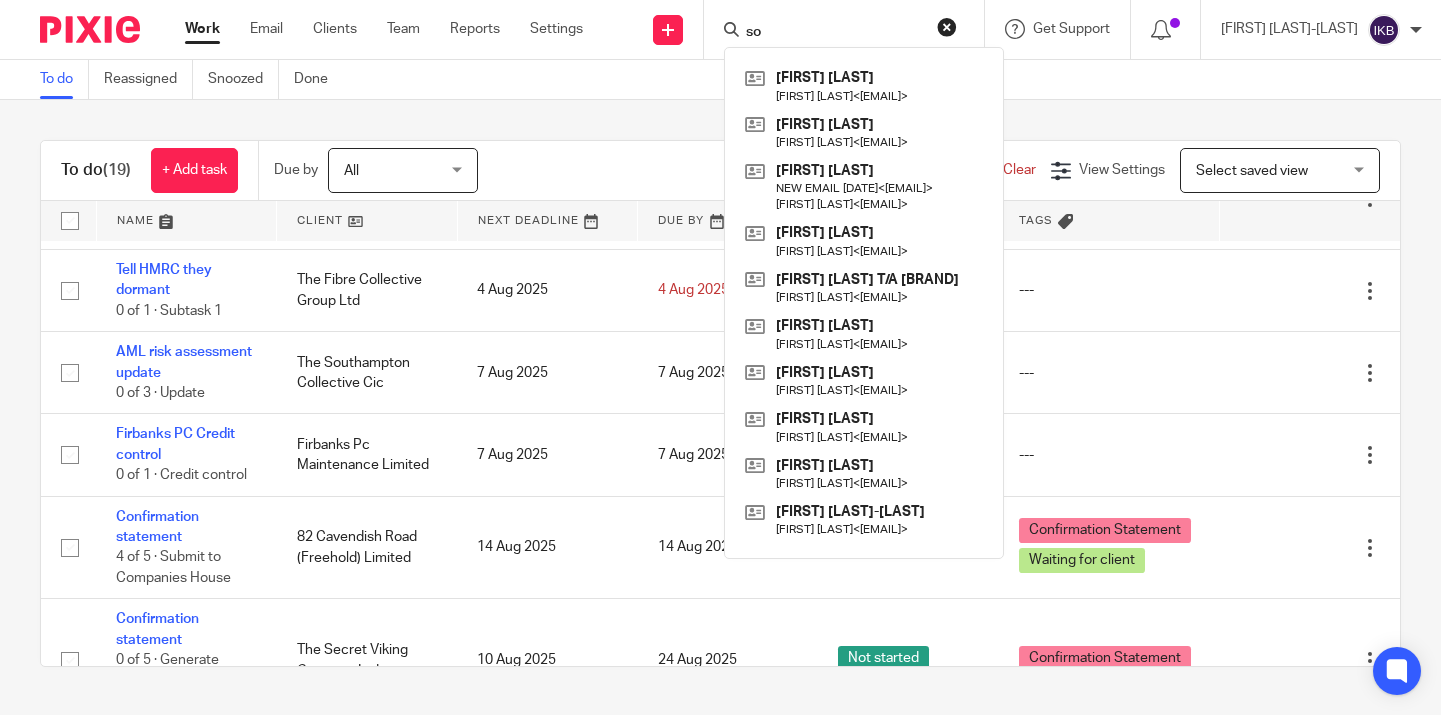 type on "s" 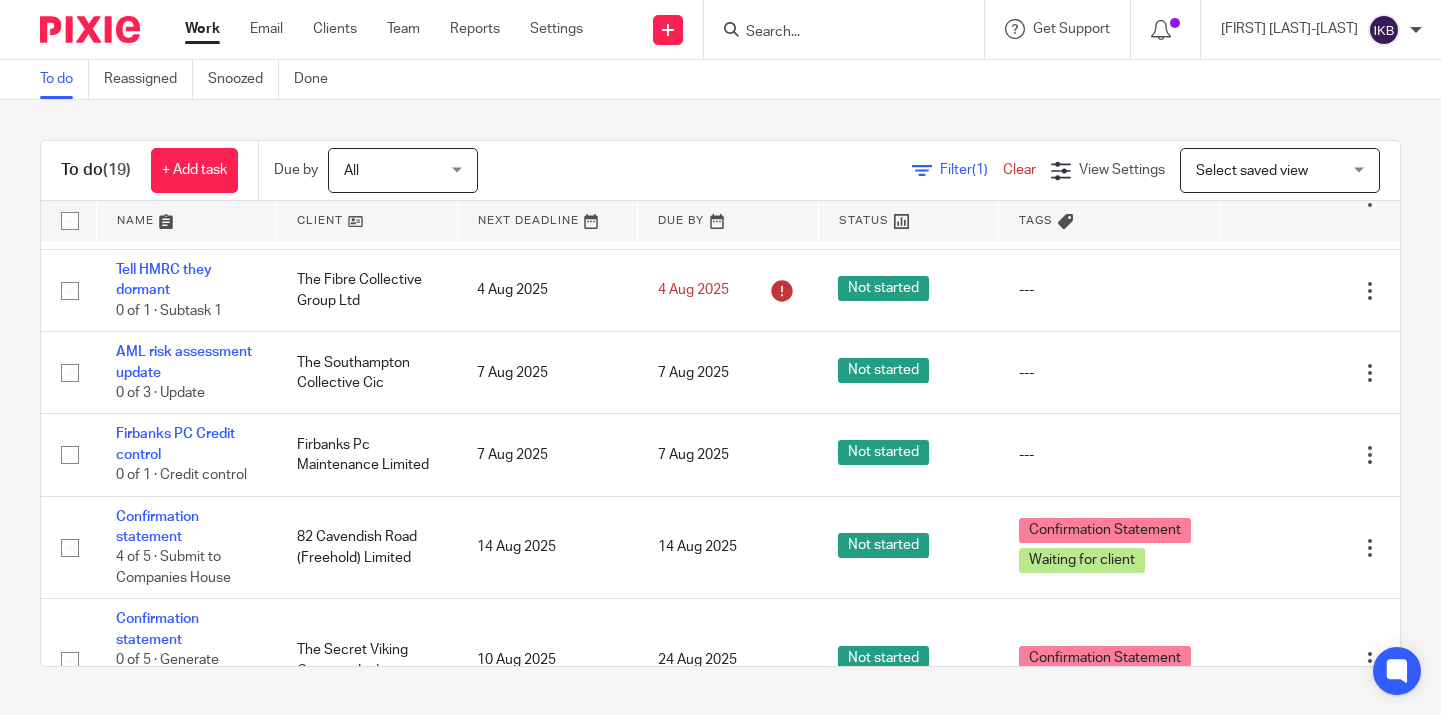 type on "O" 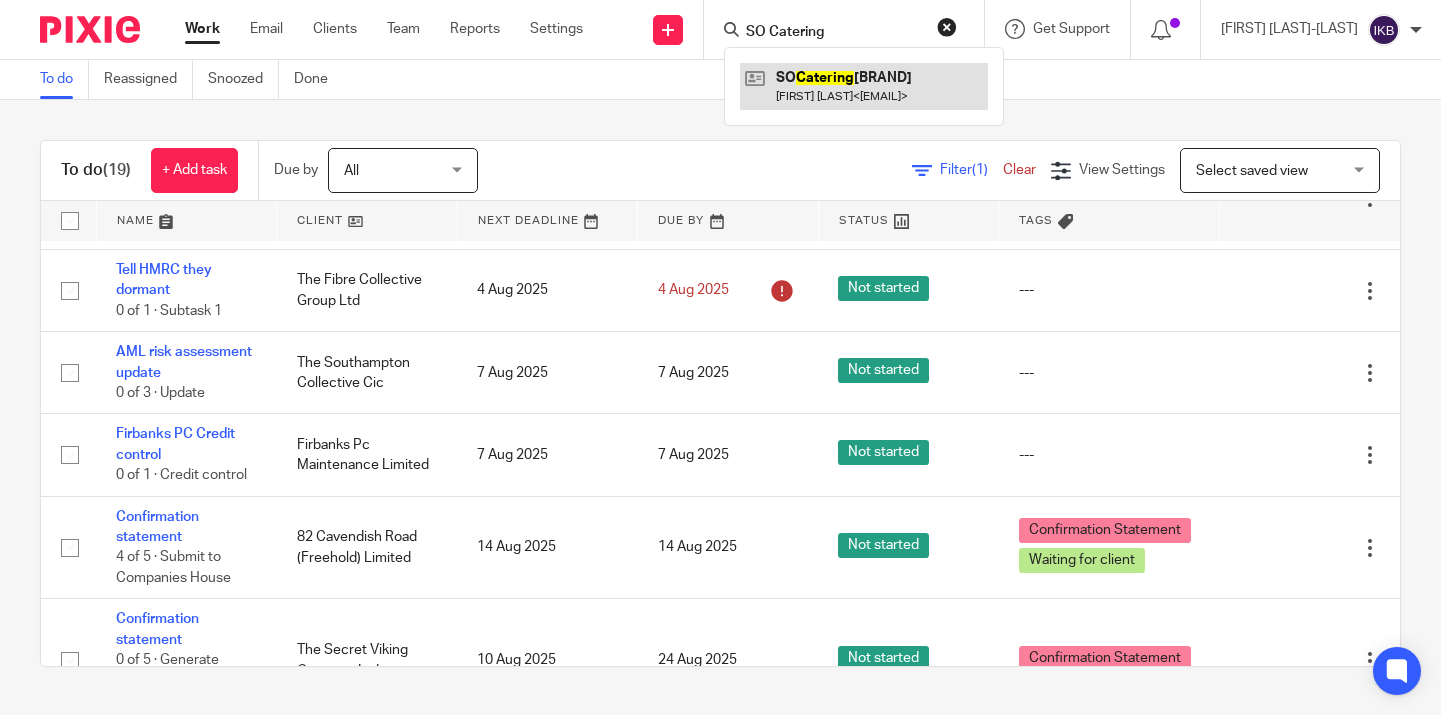 type on "SO Catering" 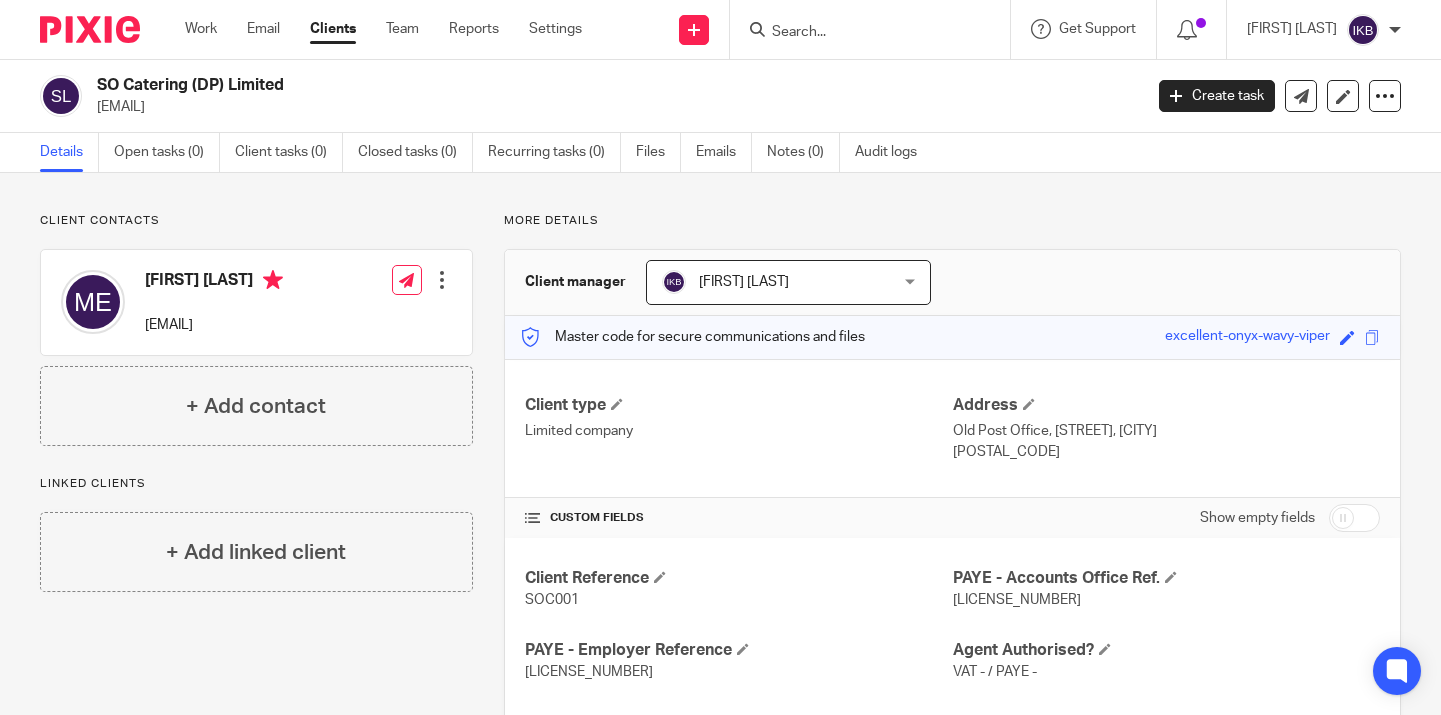 scroll, scrollTop: 0, scrollLeft: 0, axis: both 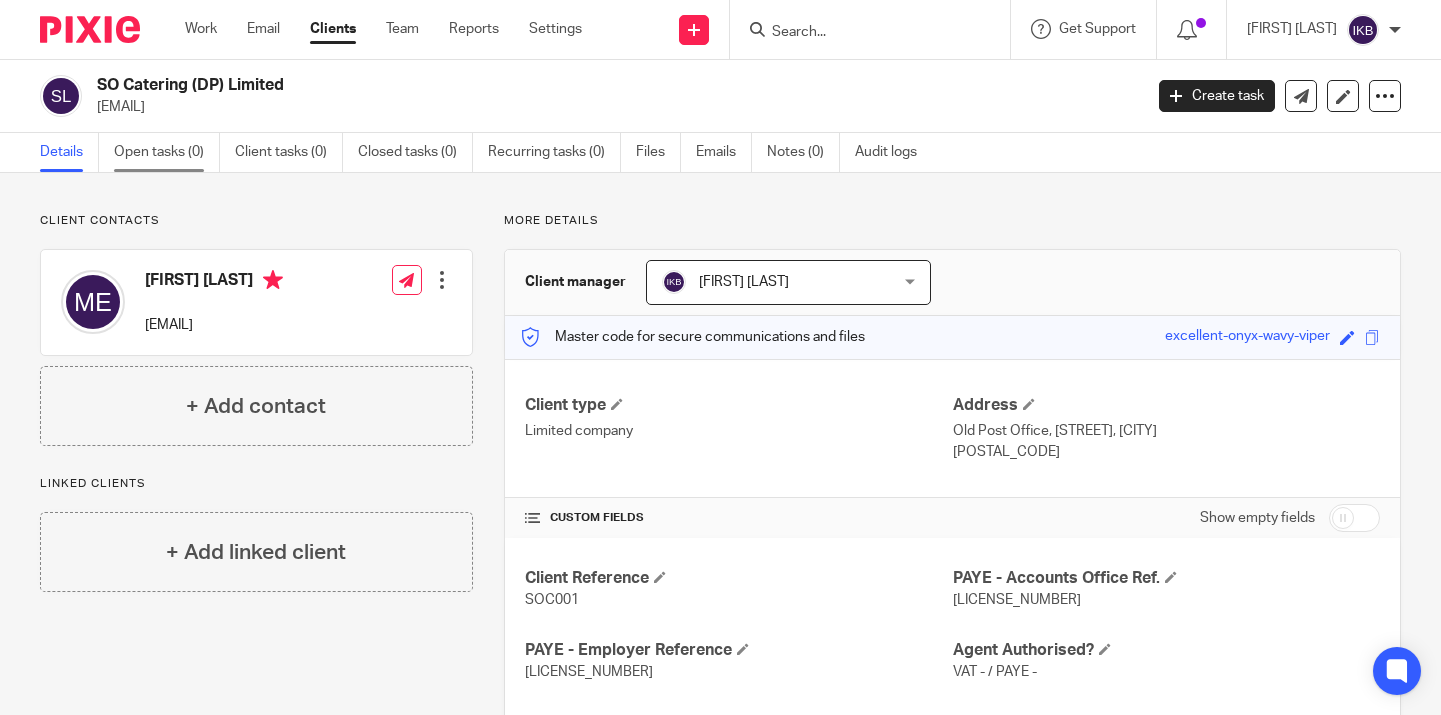click on "Open tasks (0)" at bounding box center (167, 152) 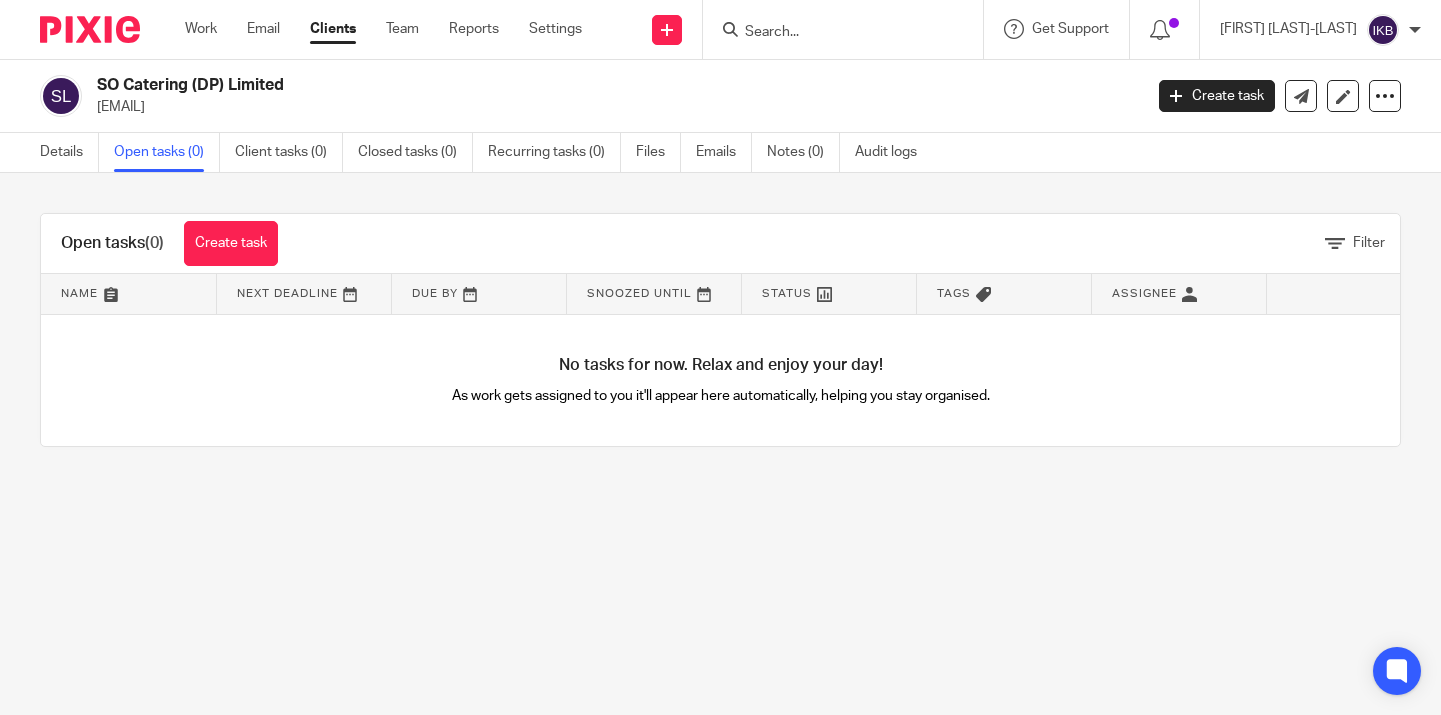 scroll, scrollTop: 0, scrollLeft: 0, axis: both 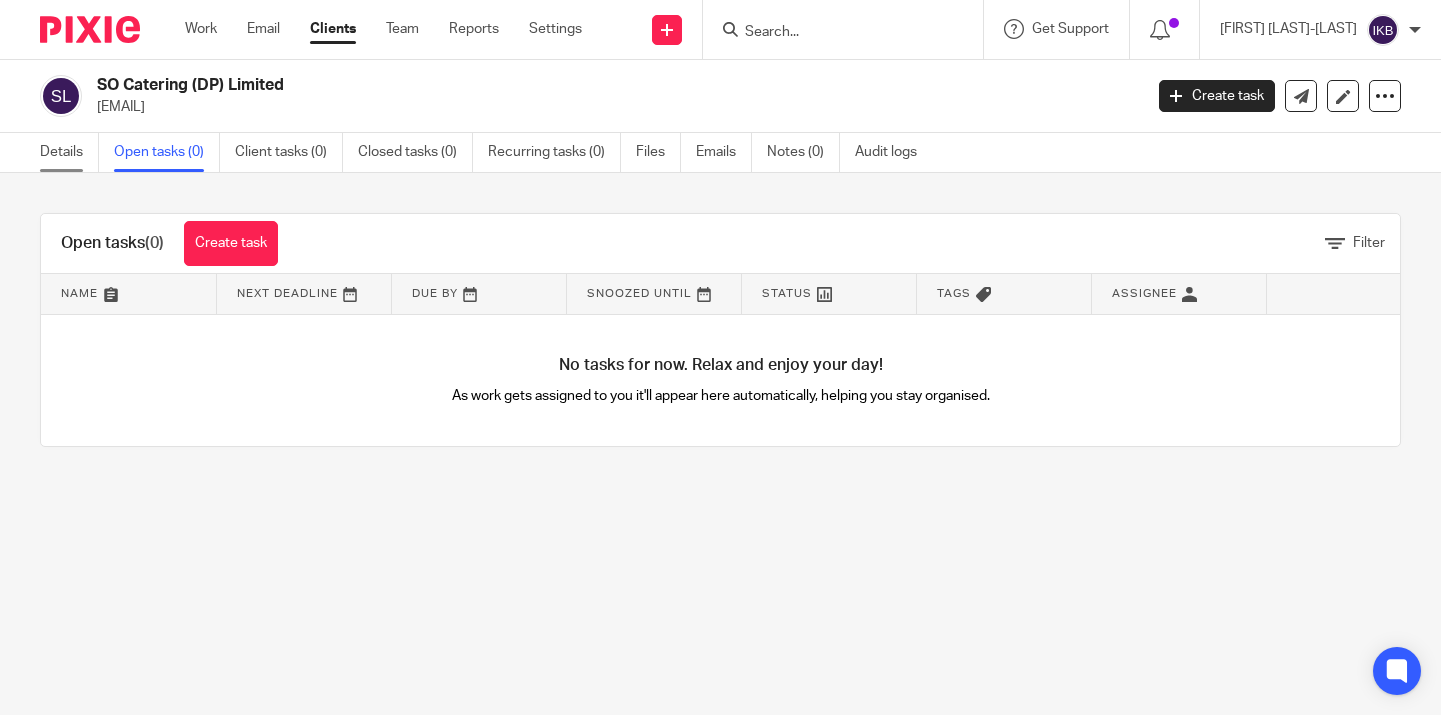 click on "Details" at bounding box center [69, 152] 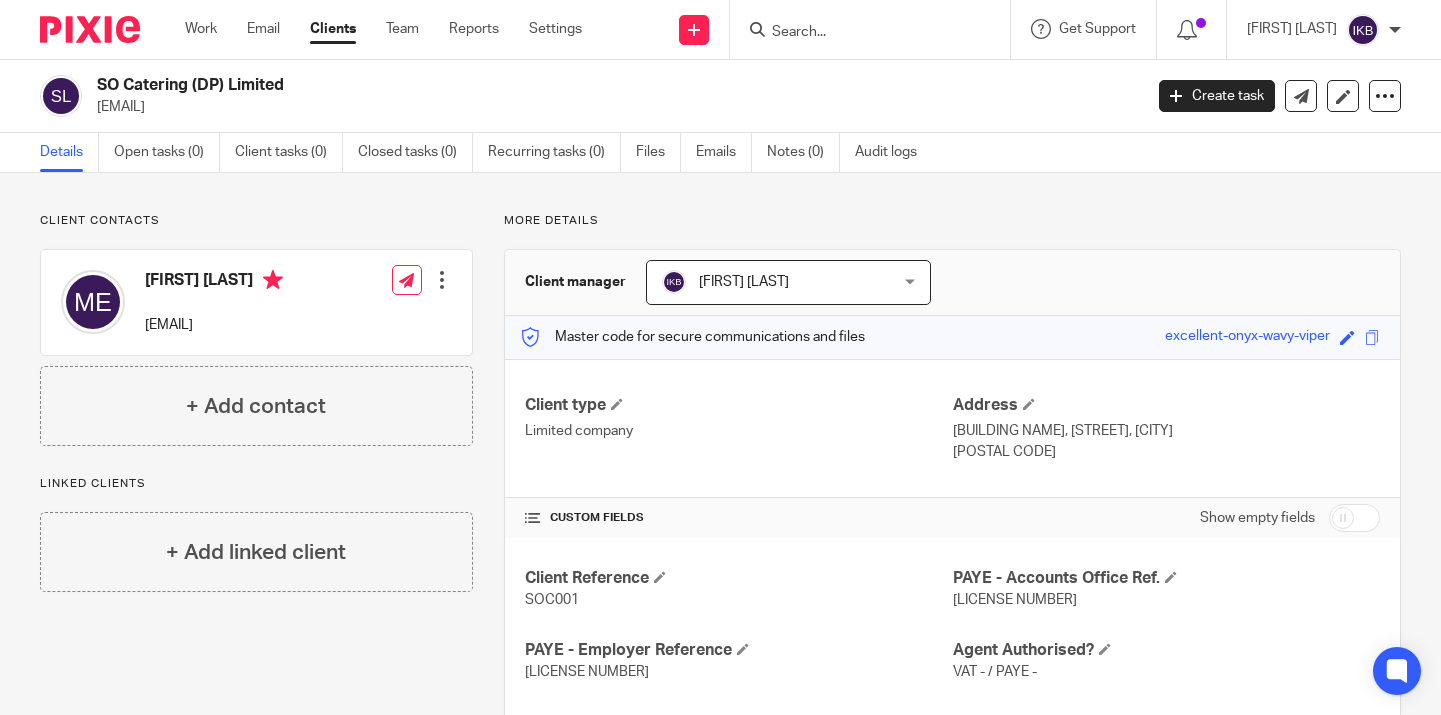 scroll, scrollTop: 0, scrollLeft: 0, axis: both 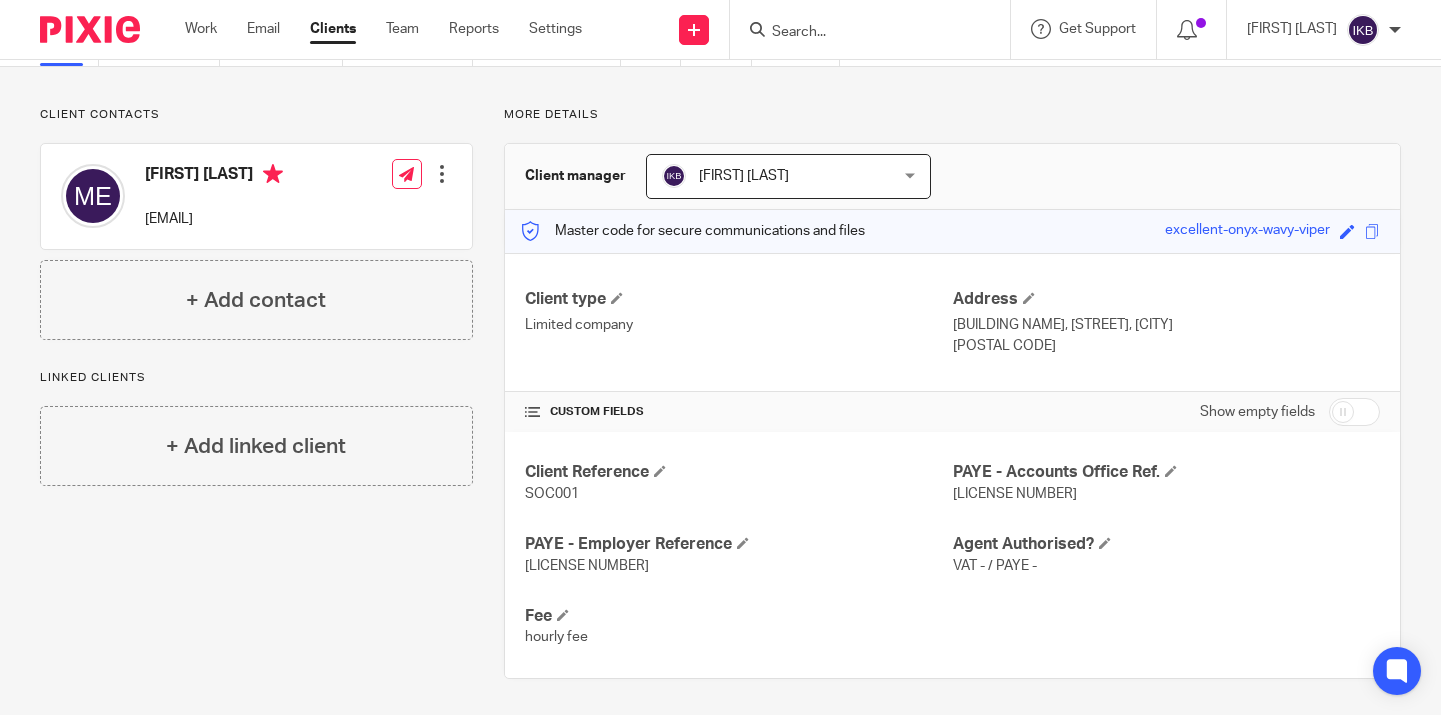 click on "[LICENSE NUMBER]" at bounding box center [587, 566] 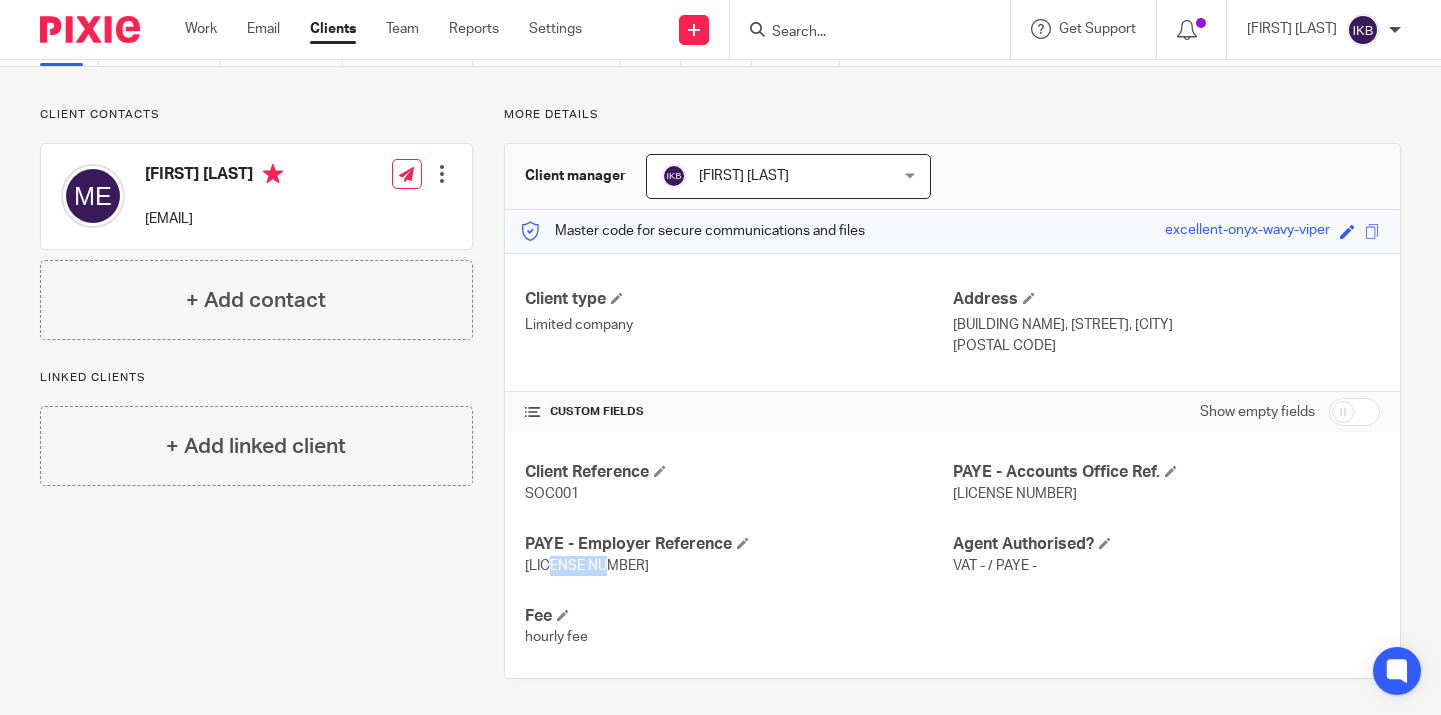 click on "663/VA29299" at bounding box center [587, 566] 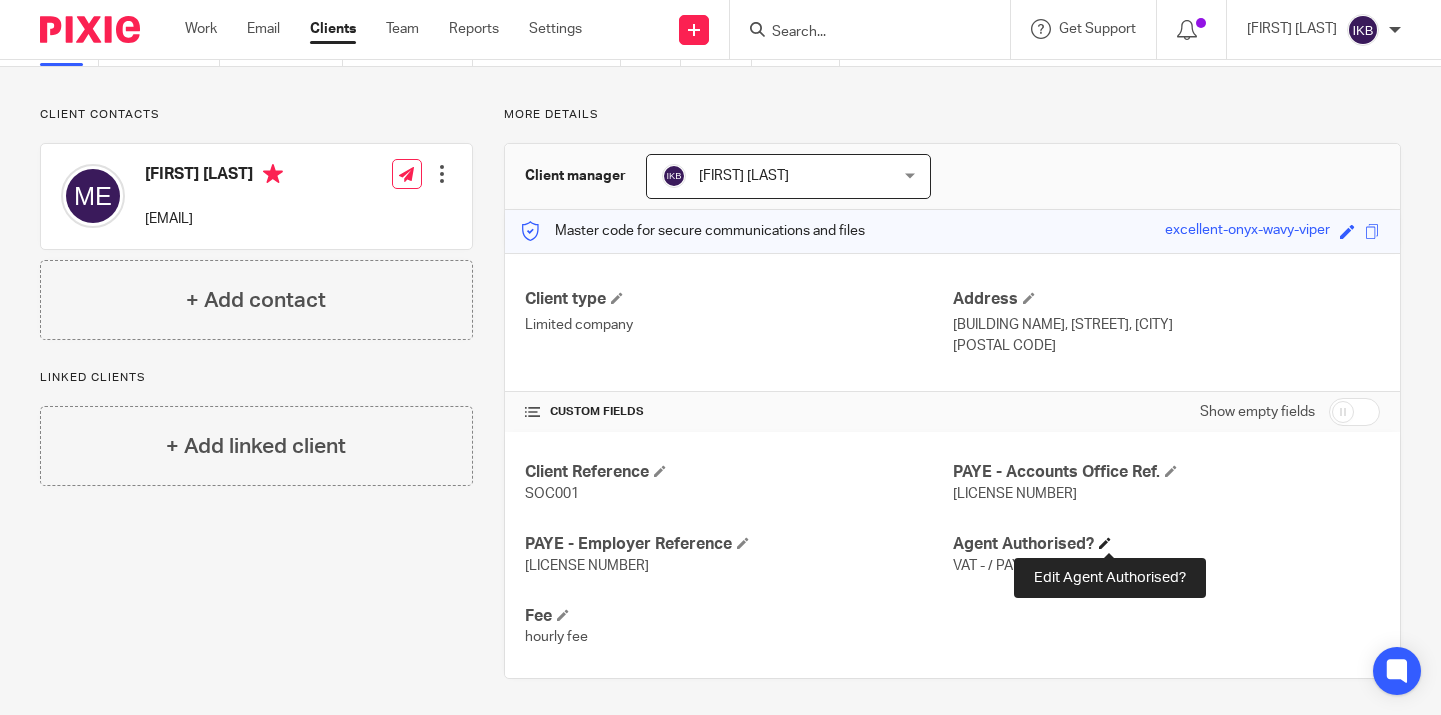 click at bounding box center [1105, 543] 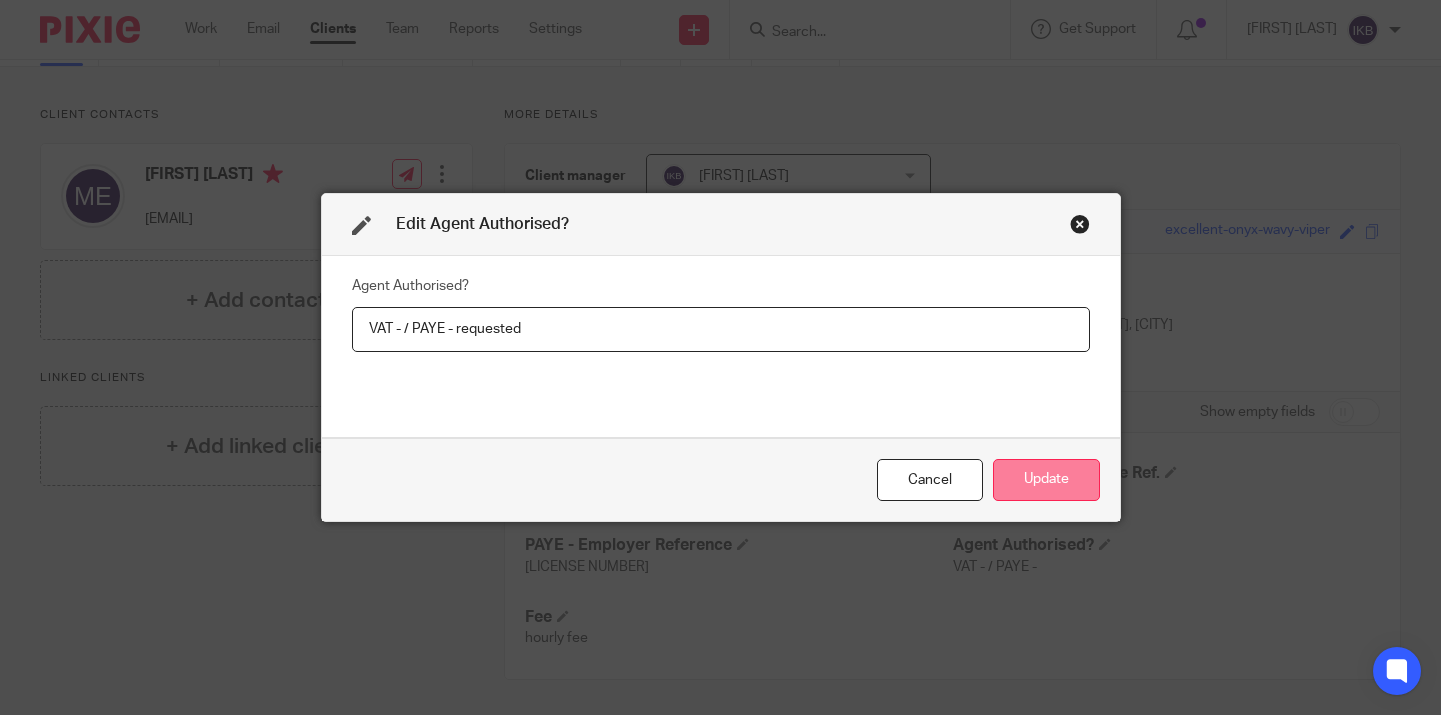 type on "VAT - / PAYE - requested" 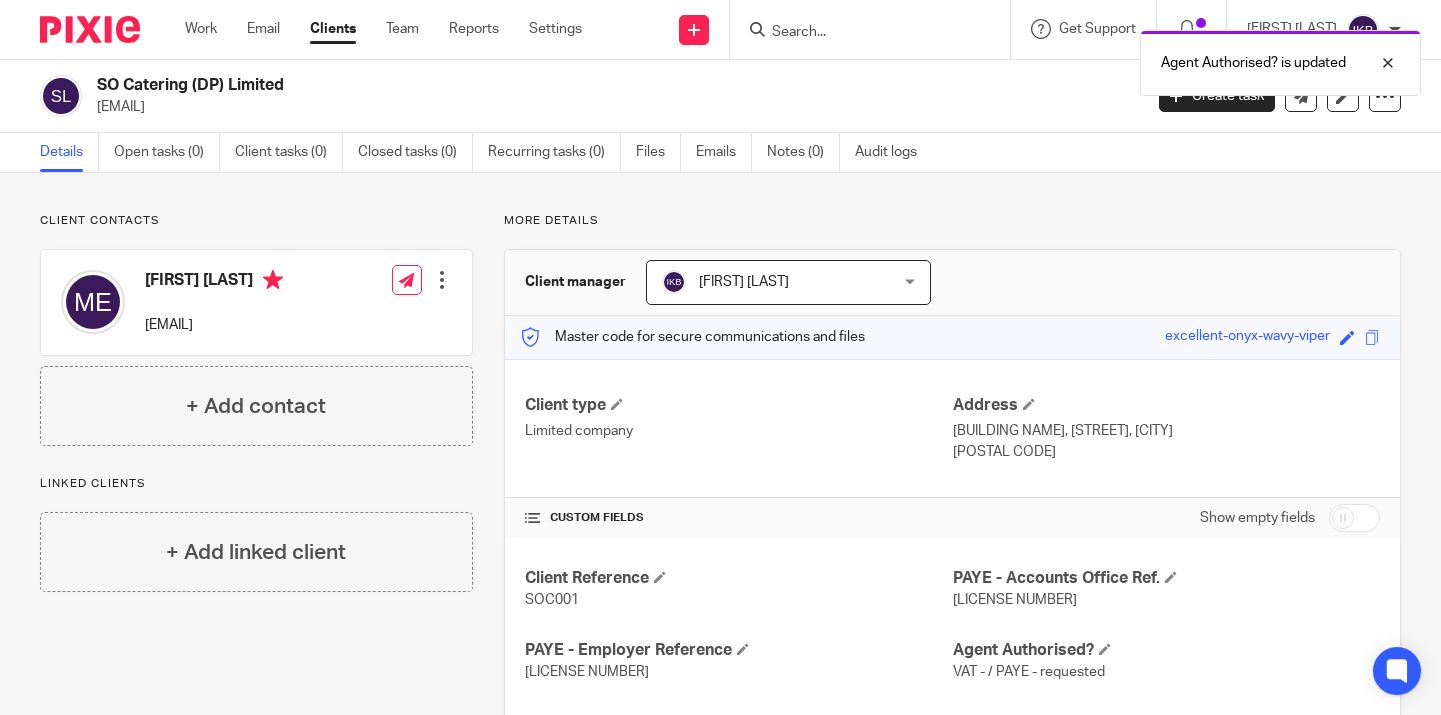 scroll, scrollTop: 0, scrollLeft: 0, axis: both 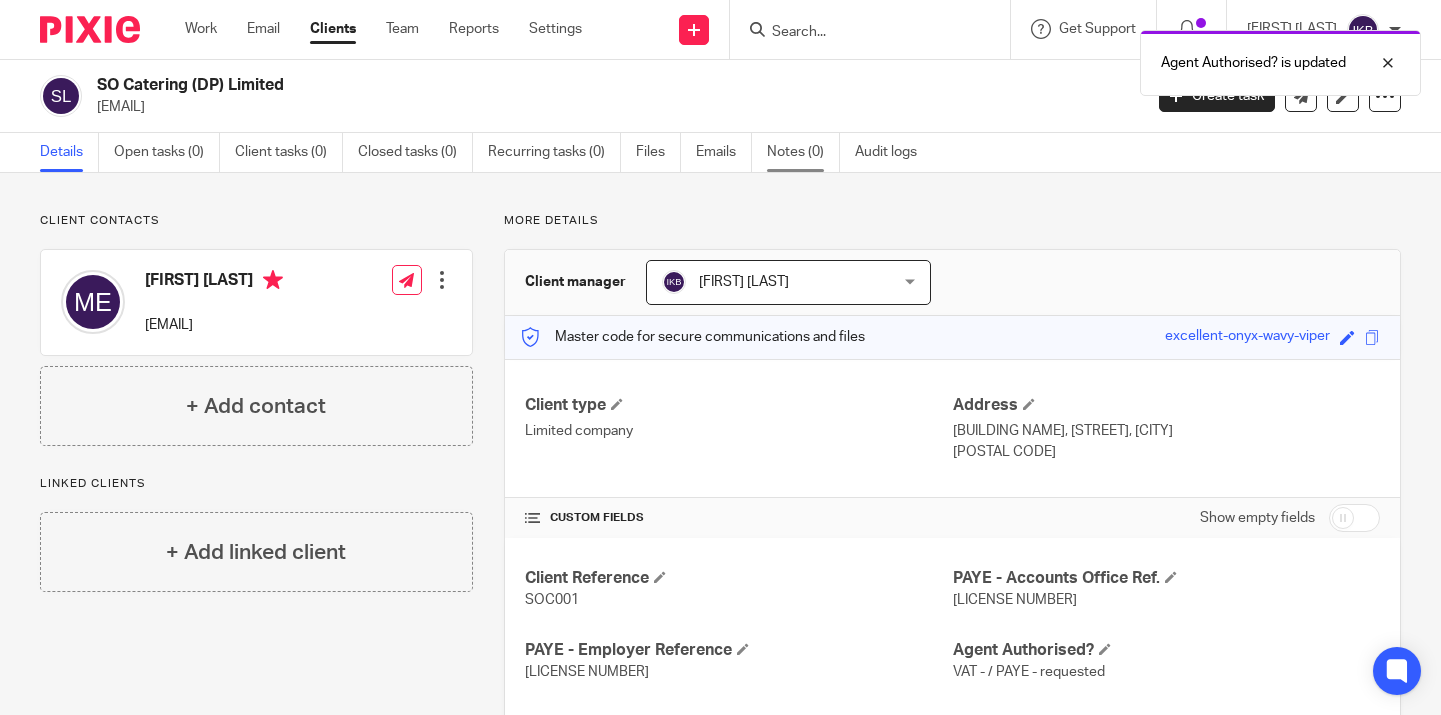 click on "Notes (0)" at bounding box center [803, 152] 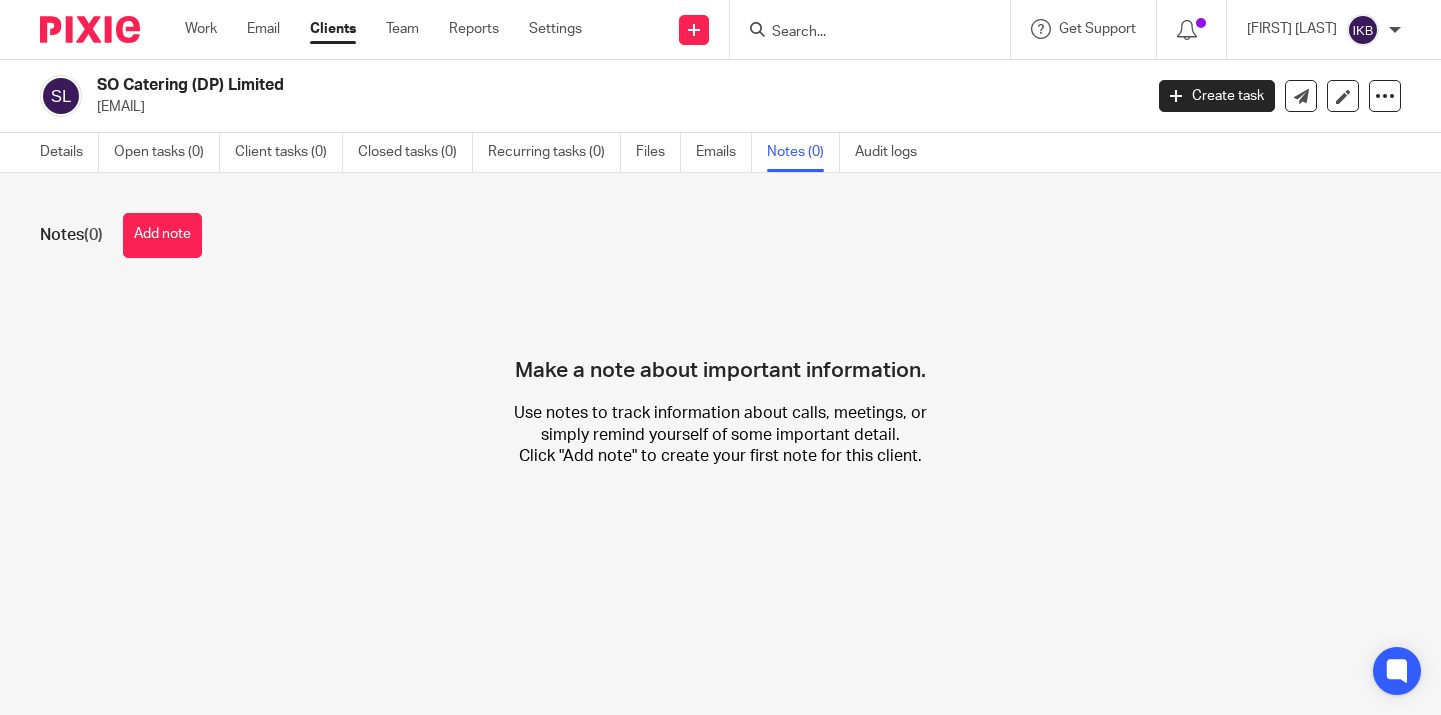 click on "Add note" at bounding box center (162, 235) 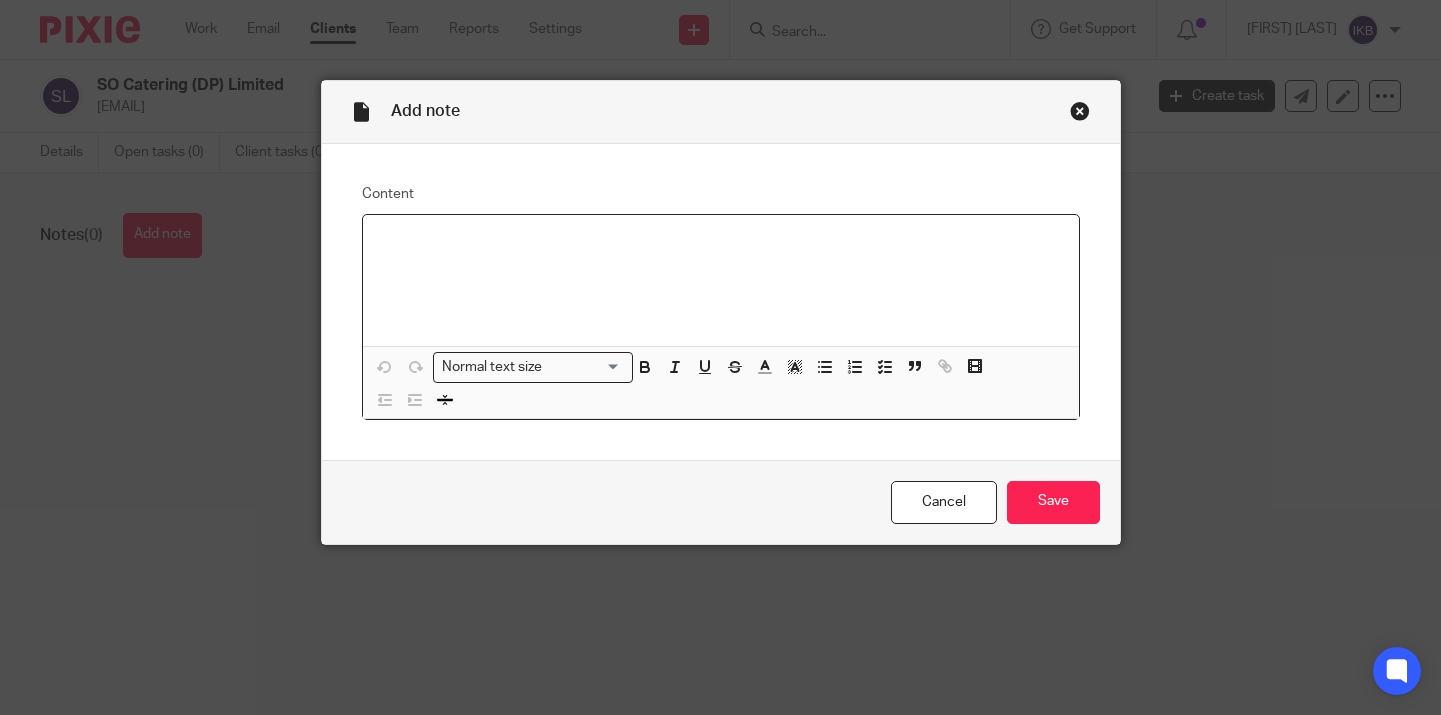 scroll, scrollTop: 0, scrollLeft: 0, axis: both 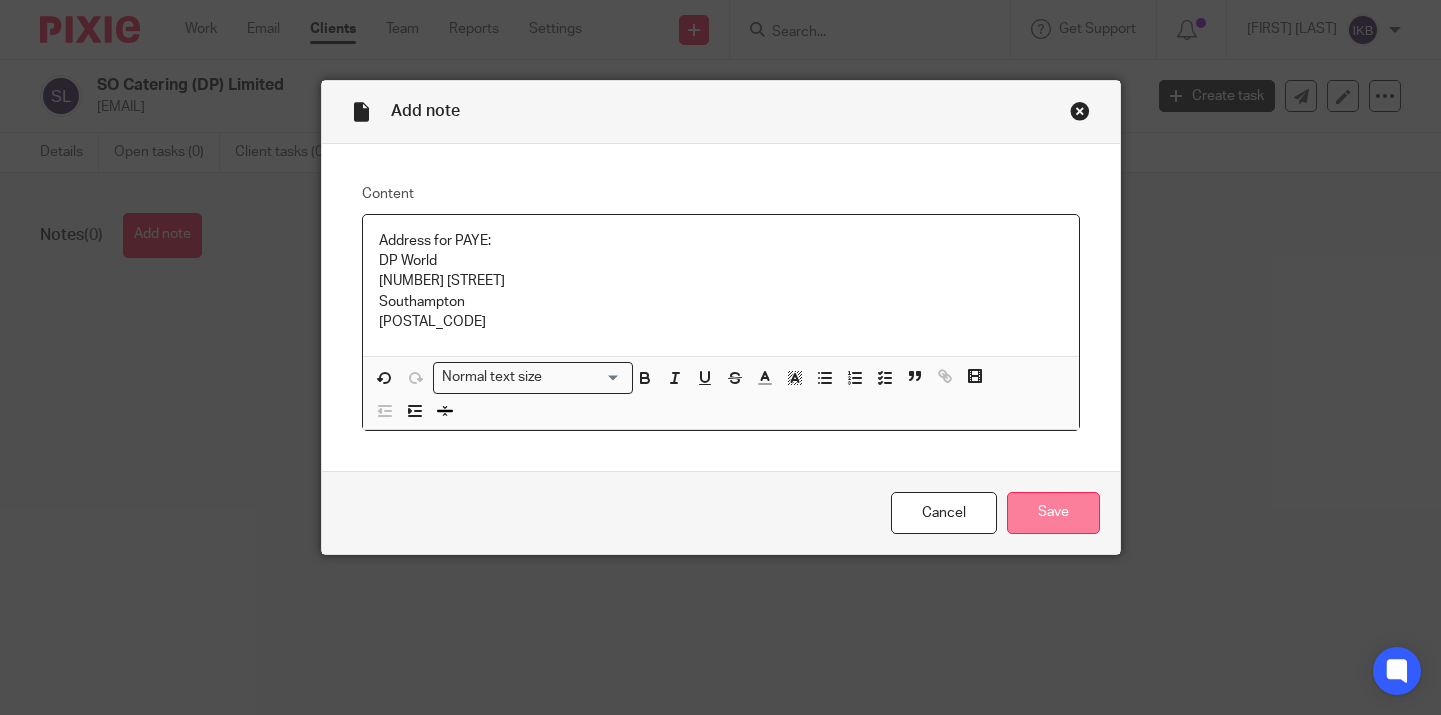 click on "Save" at bounding box center (1053, 513) 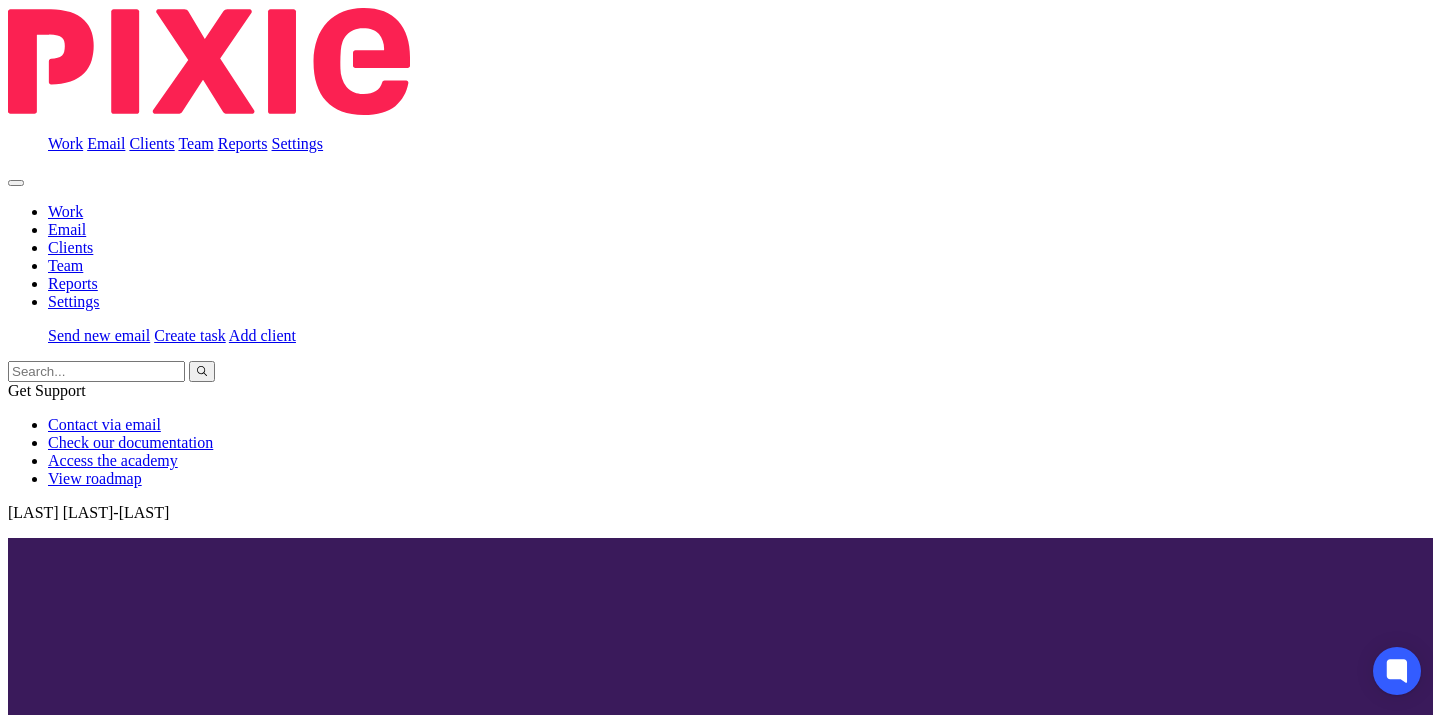 scroll, scrollTop: 0, scrollLeft: 0, axis: both 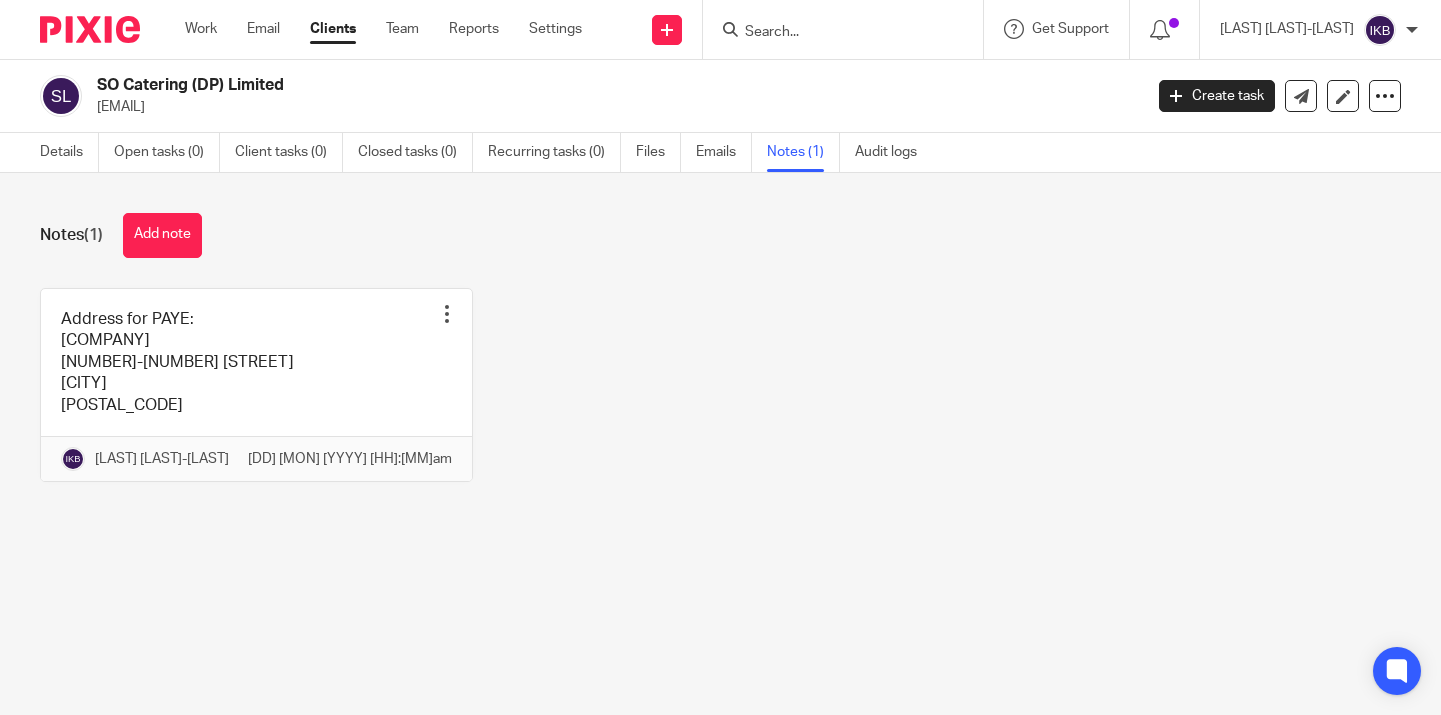 click at bounding box center (833, 33) 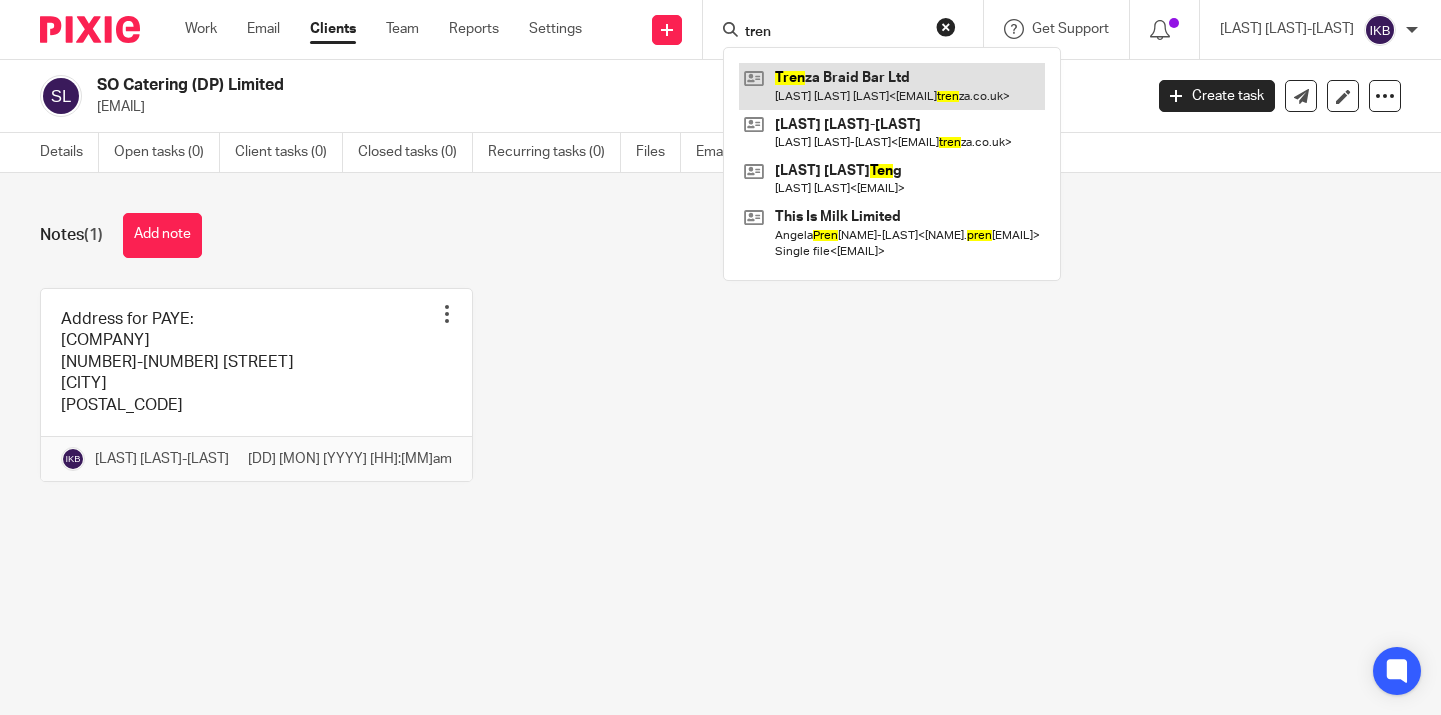 type on "tren" 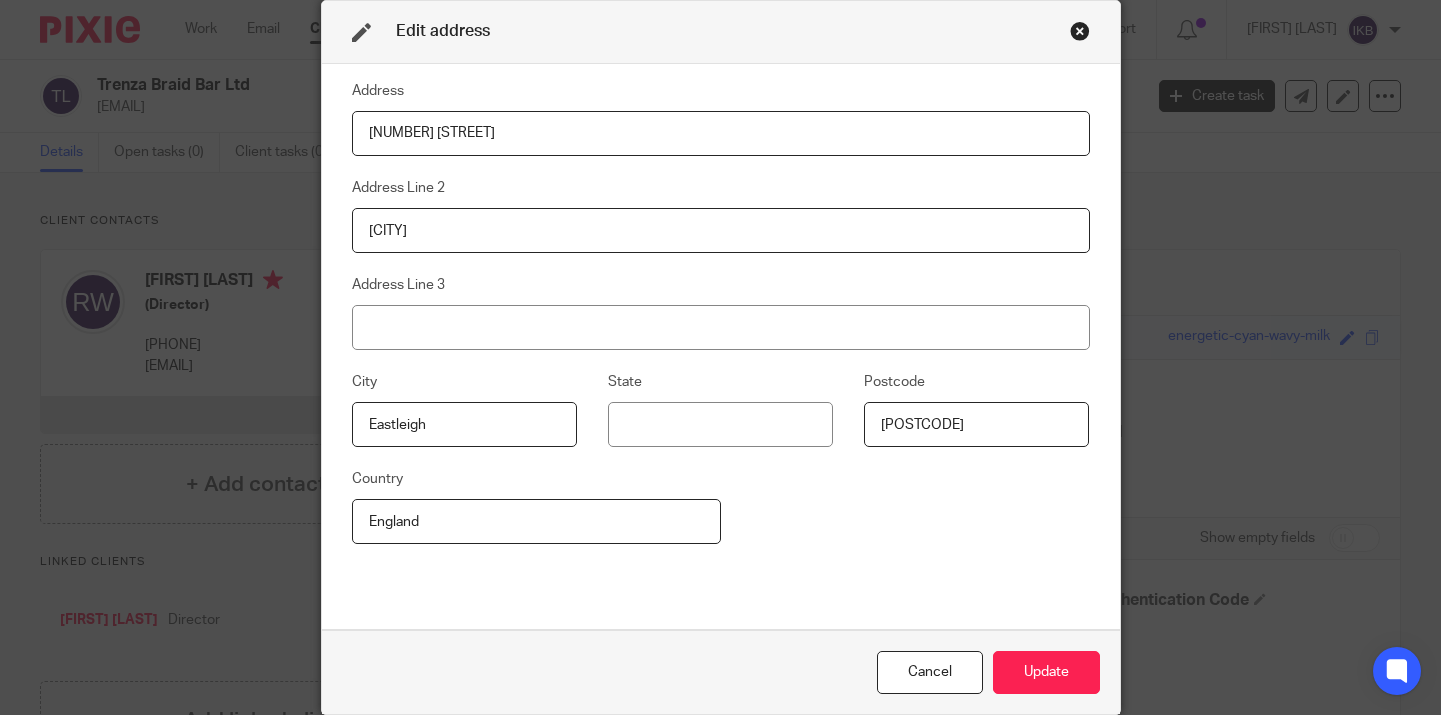 click on "[NUMBER] [STREET]" at bounding box center (721, 133) 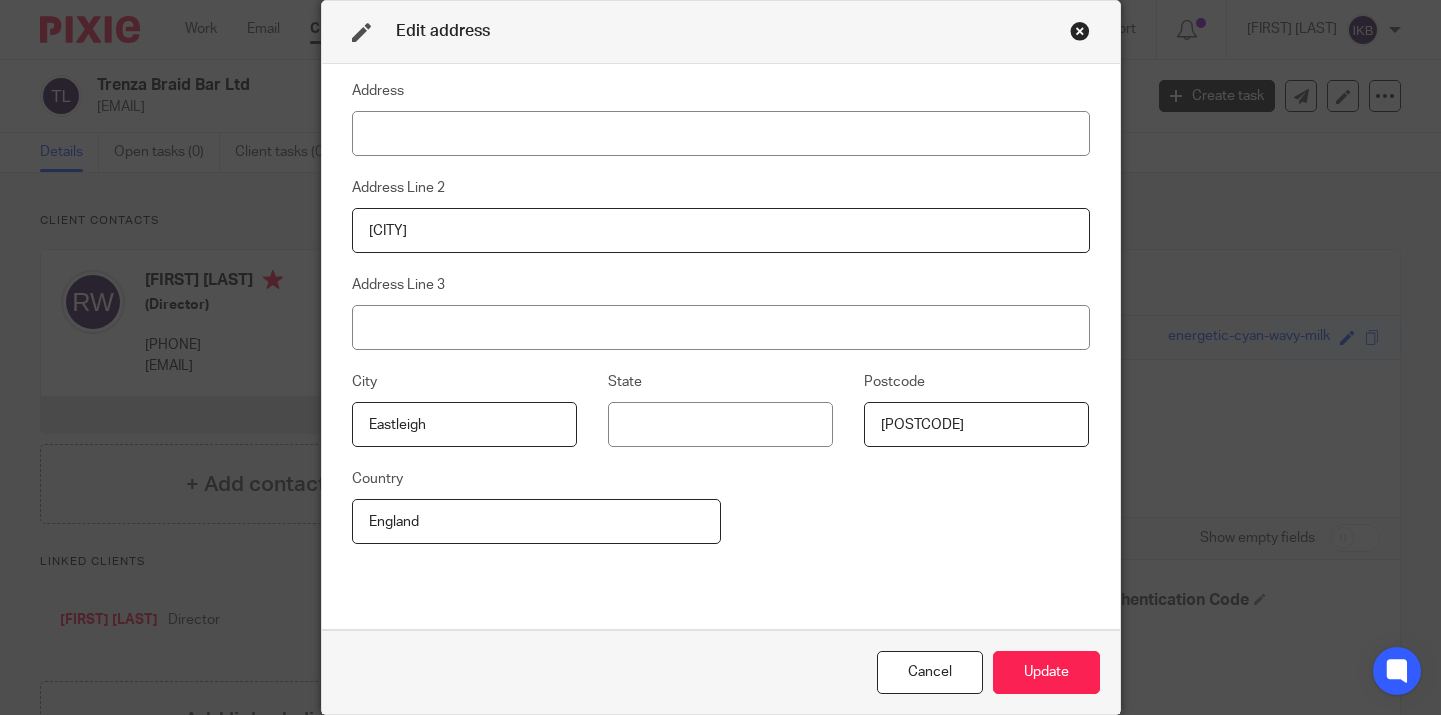 type on "[POSTCODE]" 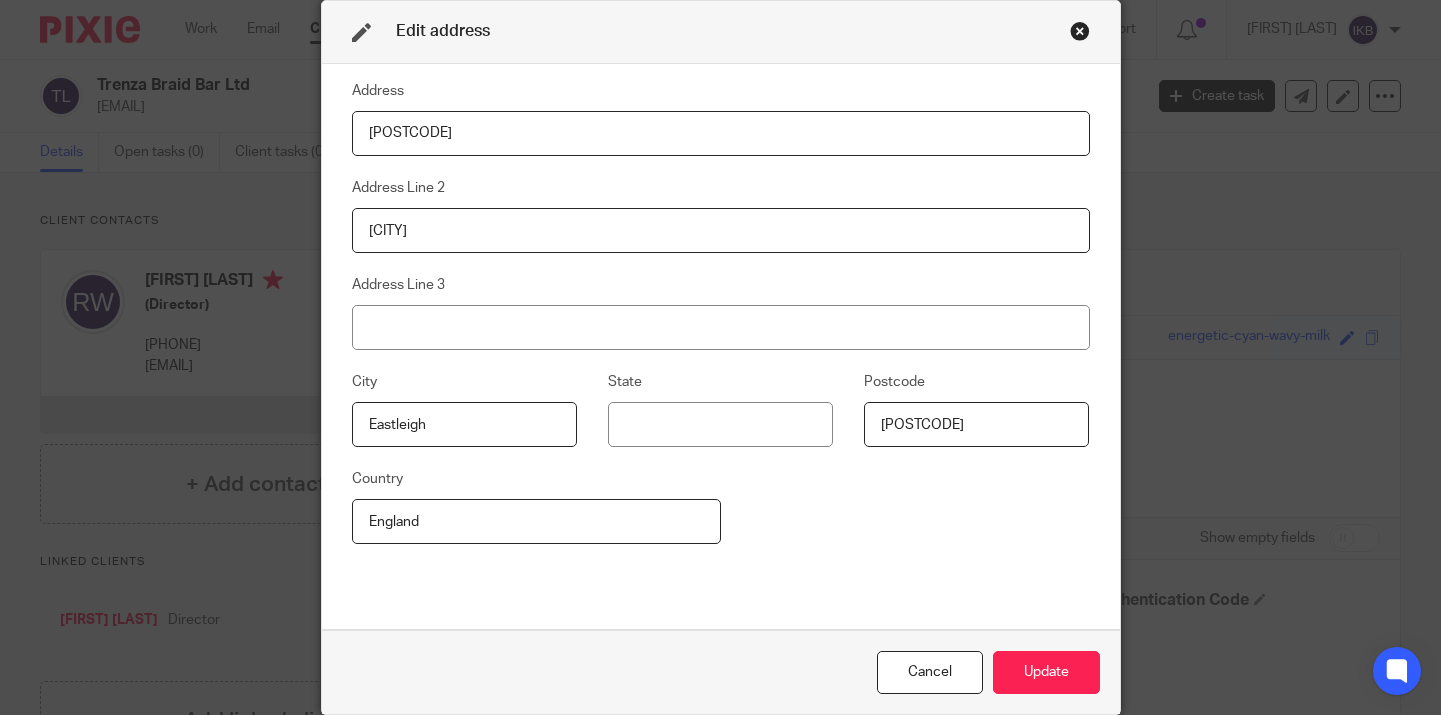 click on "[POSTCODE]" at bounding box center [721, 133] 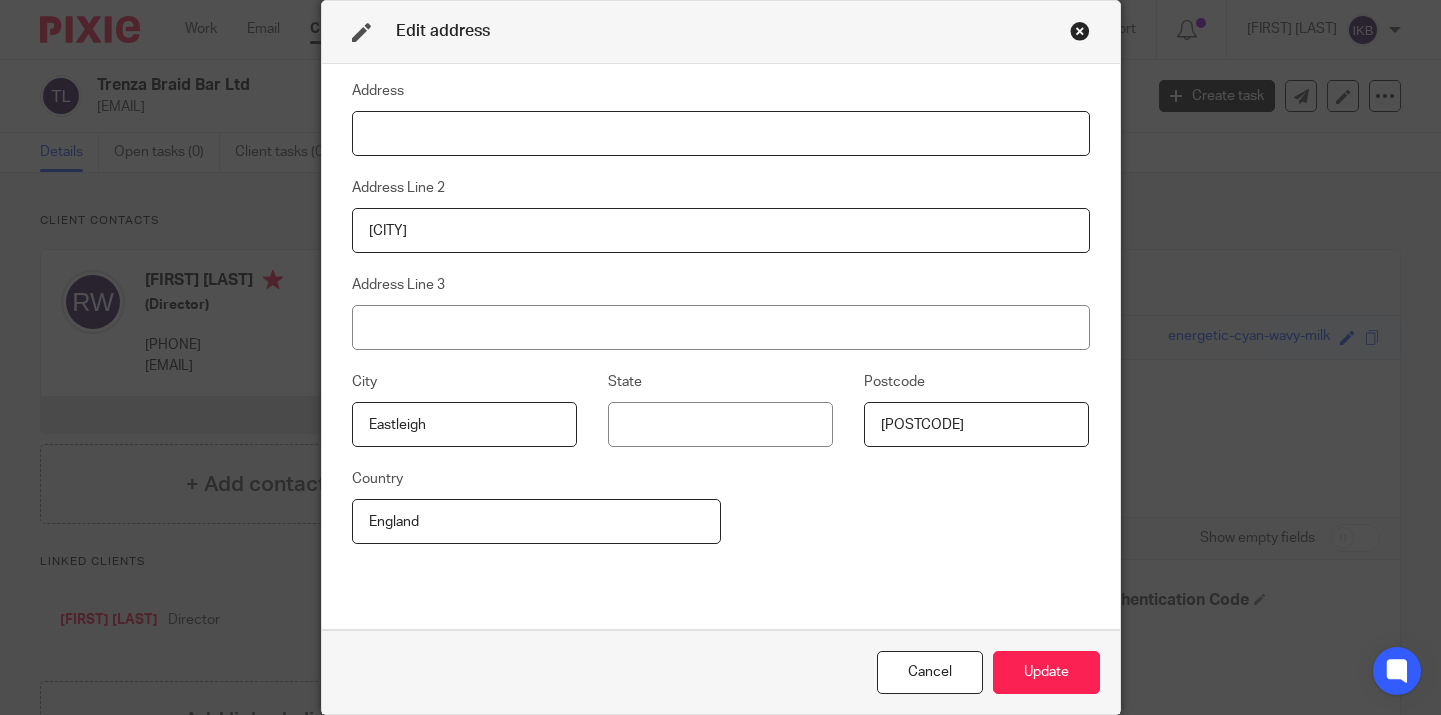 type 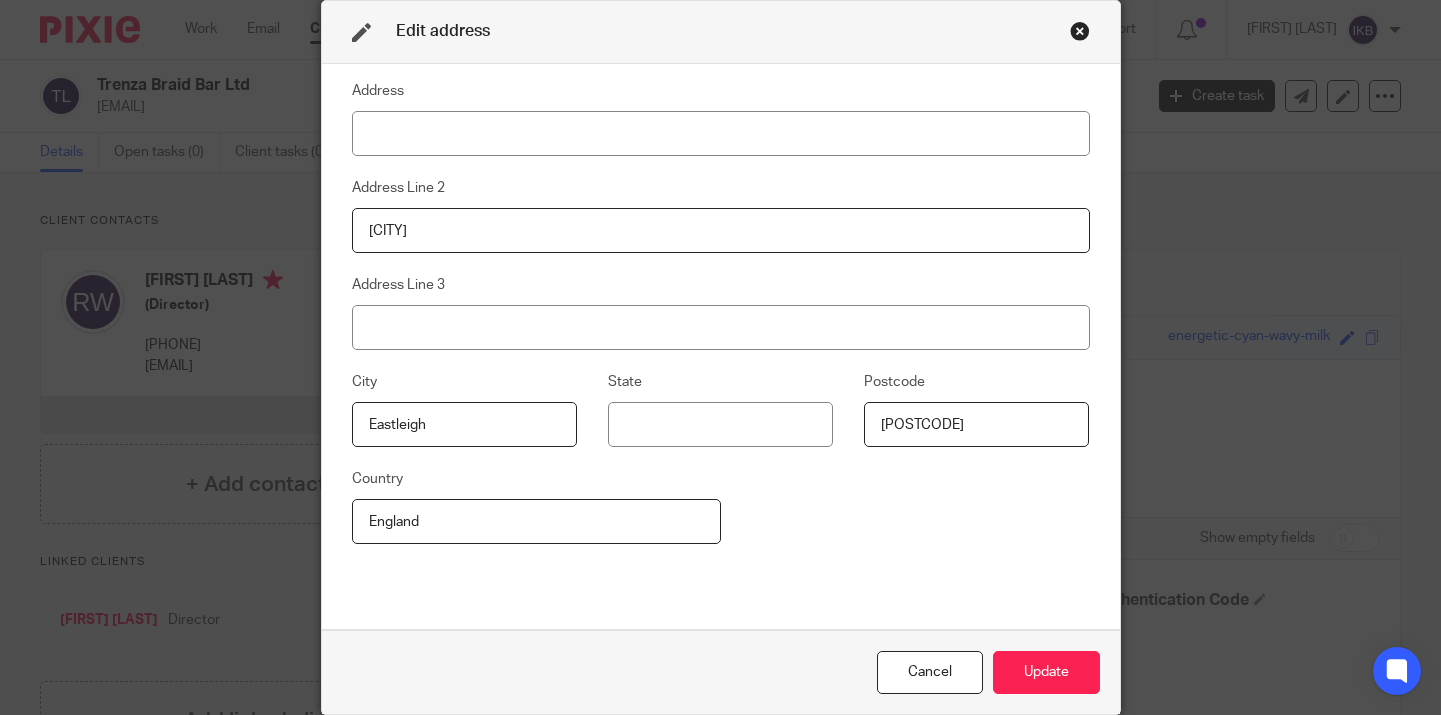click on "SO53 5QA" at bounding box center (976, 424) 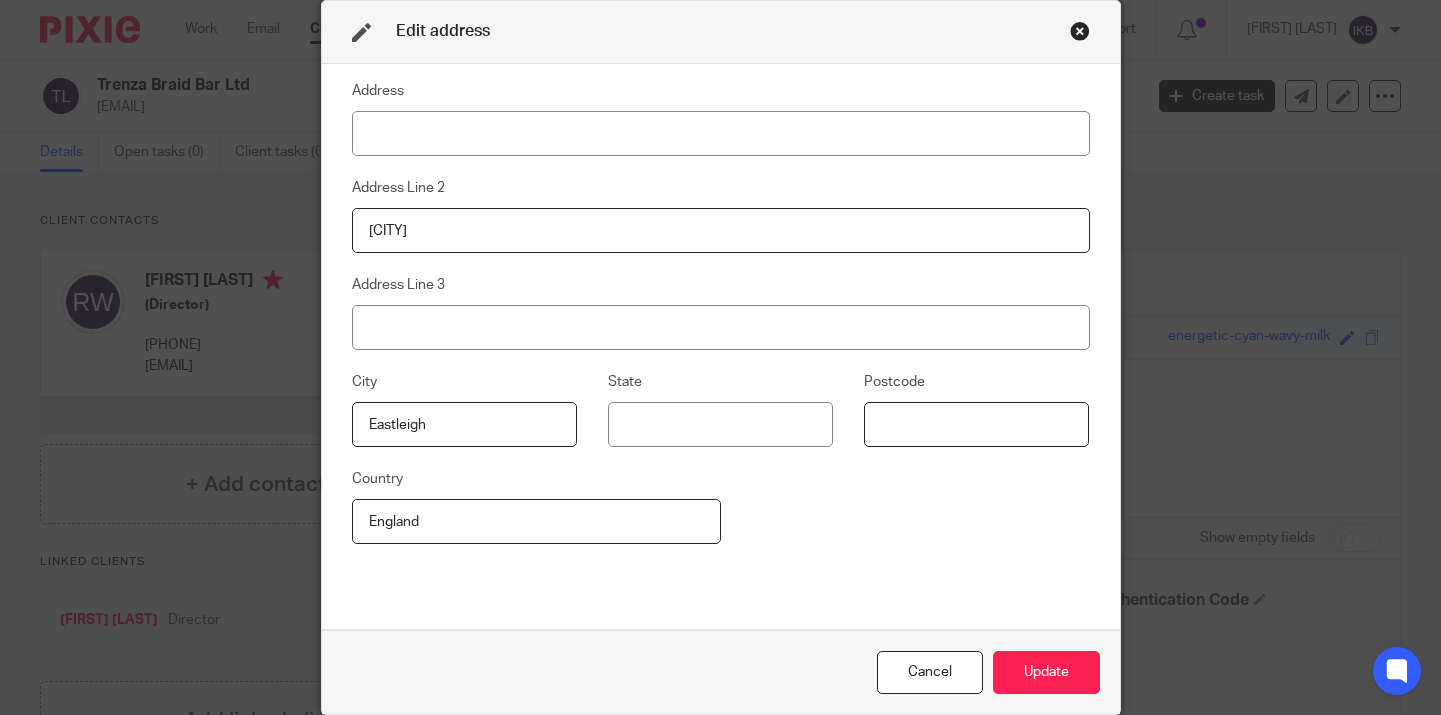 type 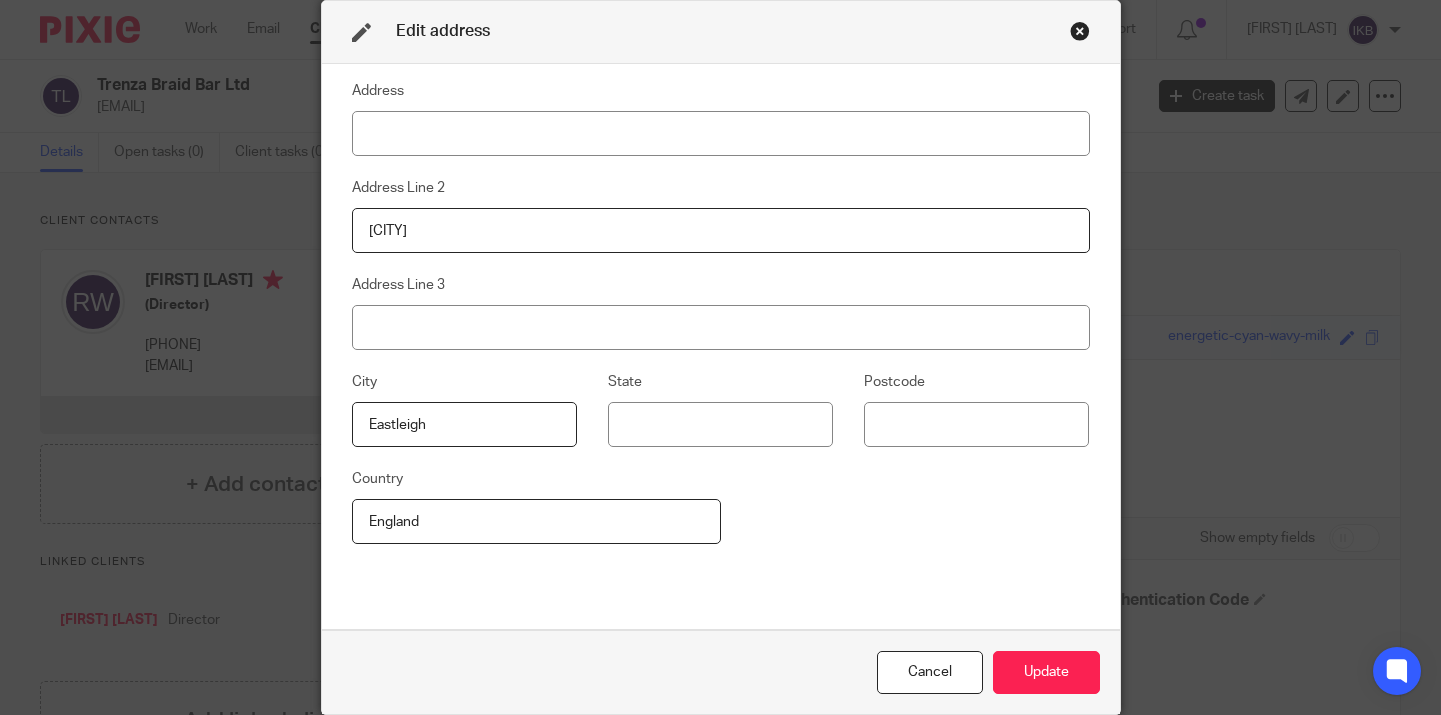 click on "Eastleigh" at bounding box center [464, 424] 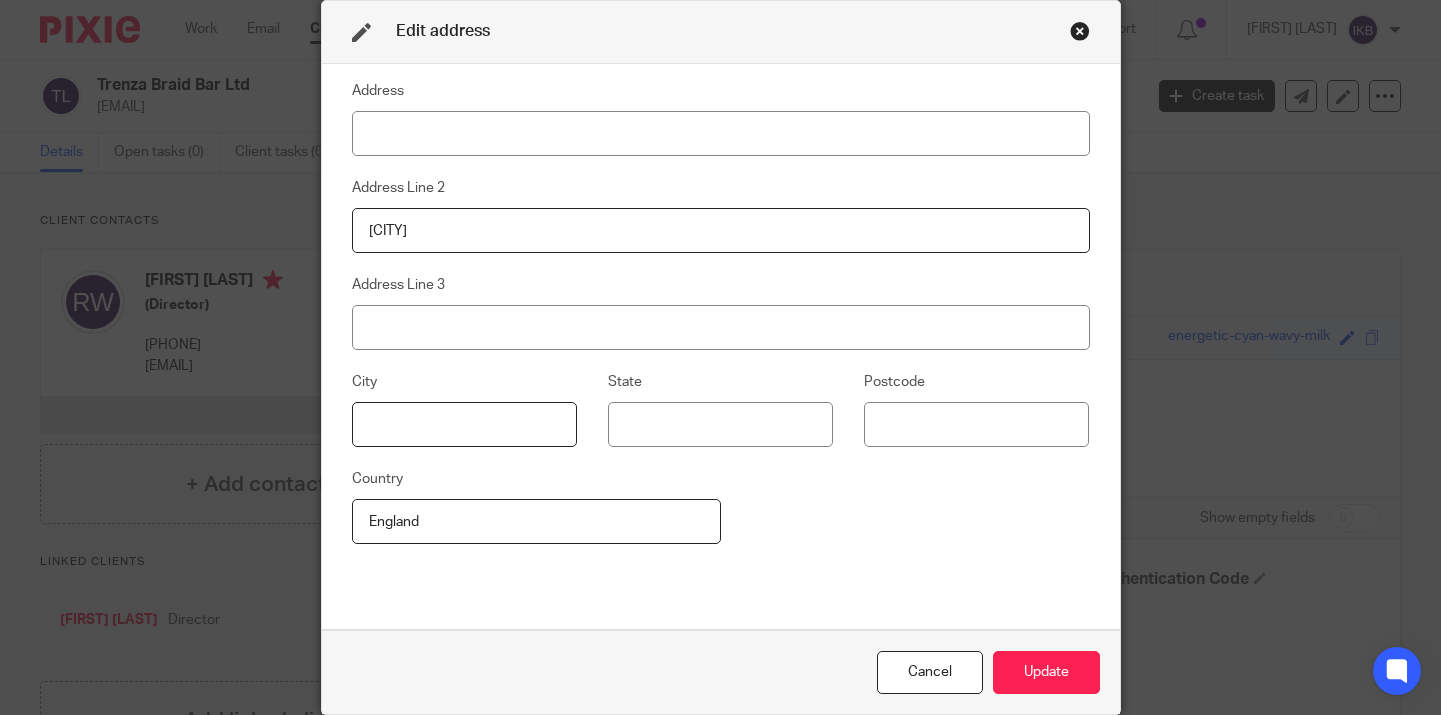 type 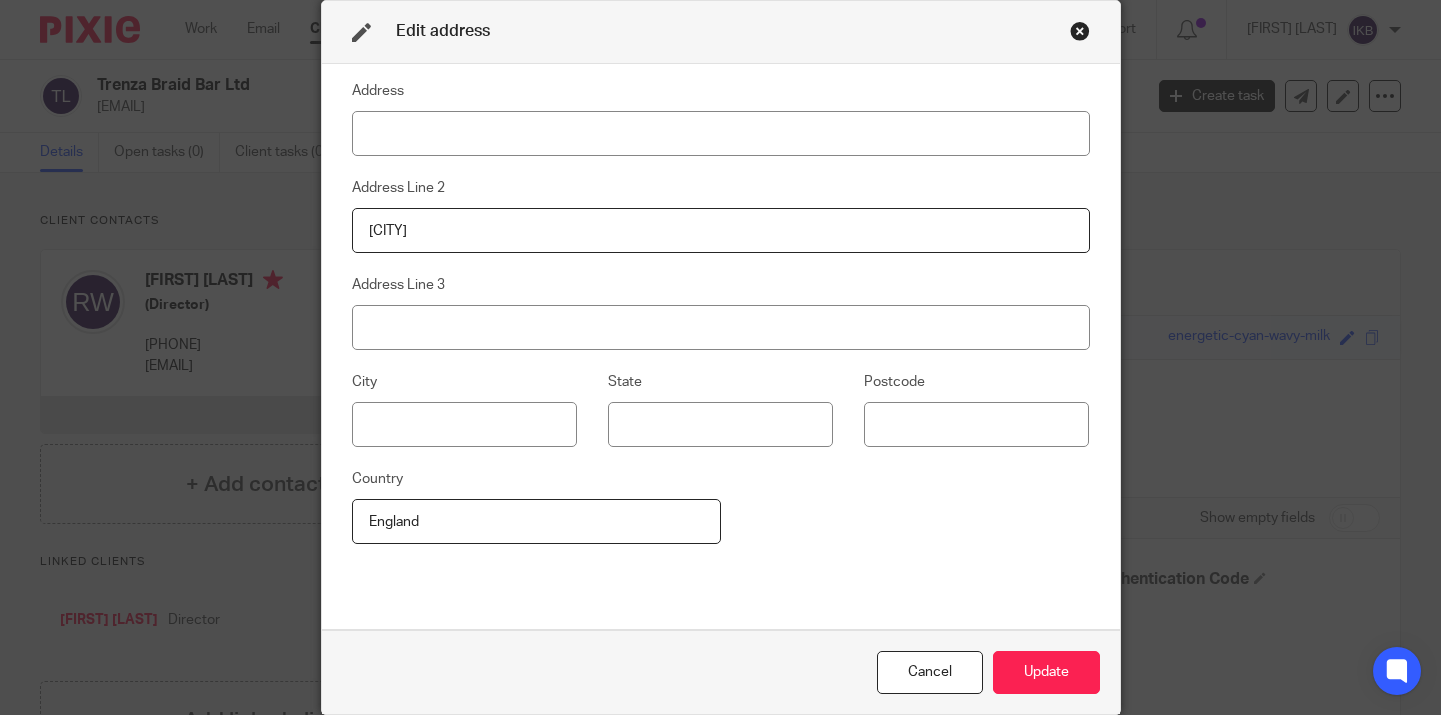 click on "Chandler's Ford" at bounding box center (721, 230) 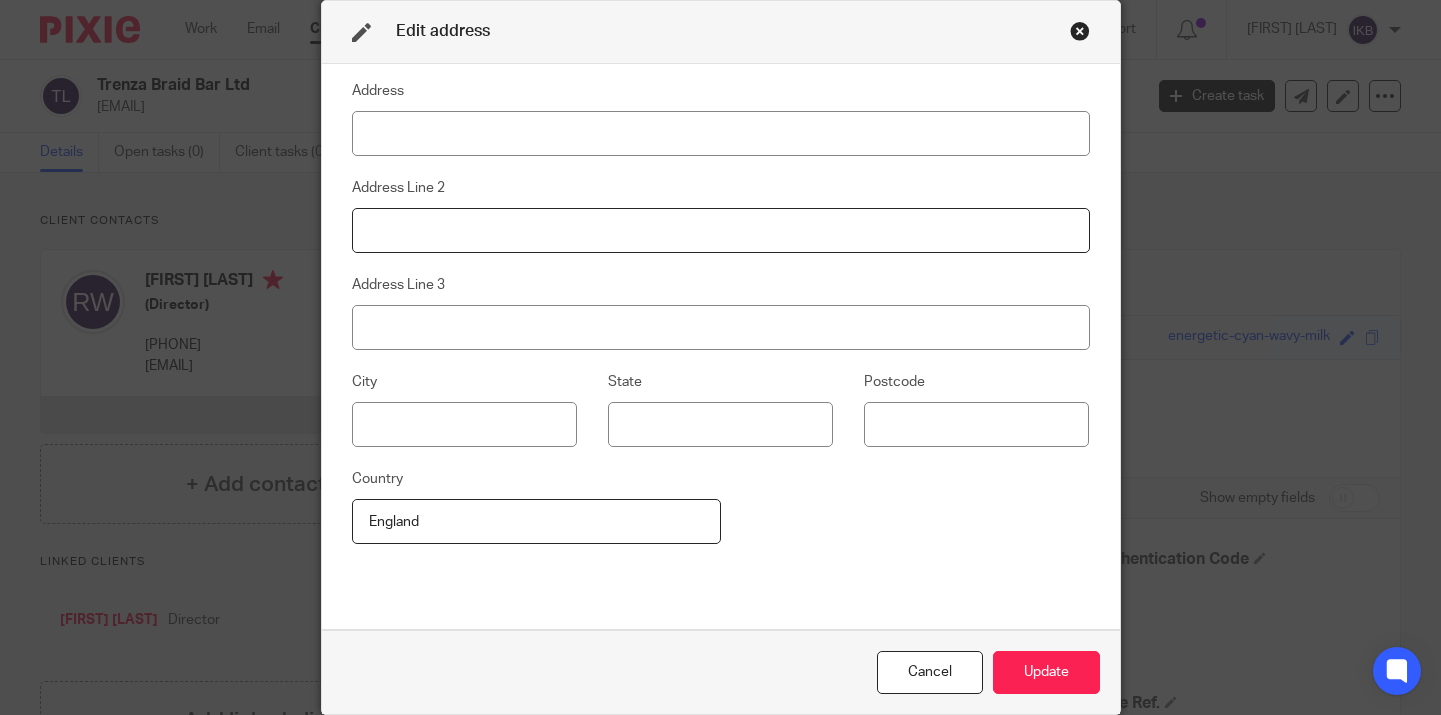 type 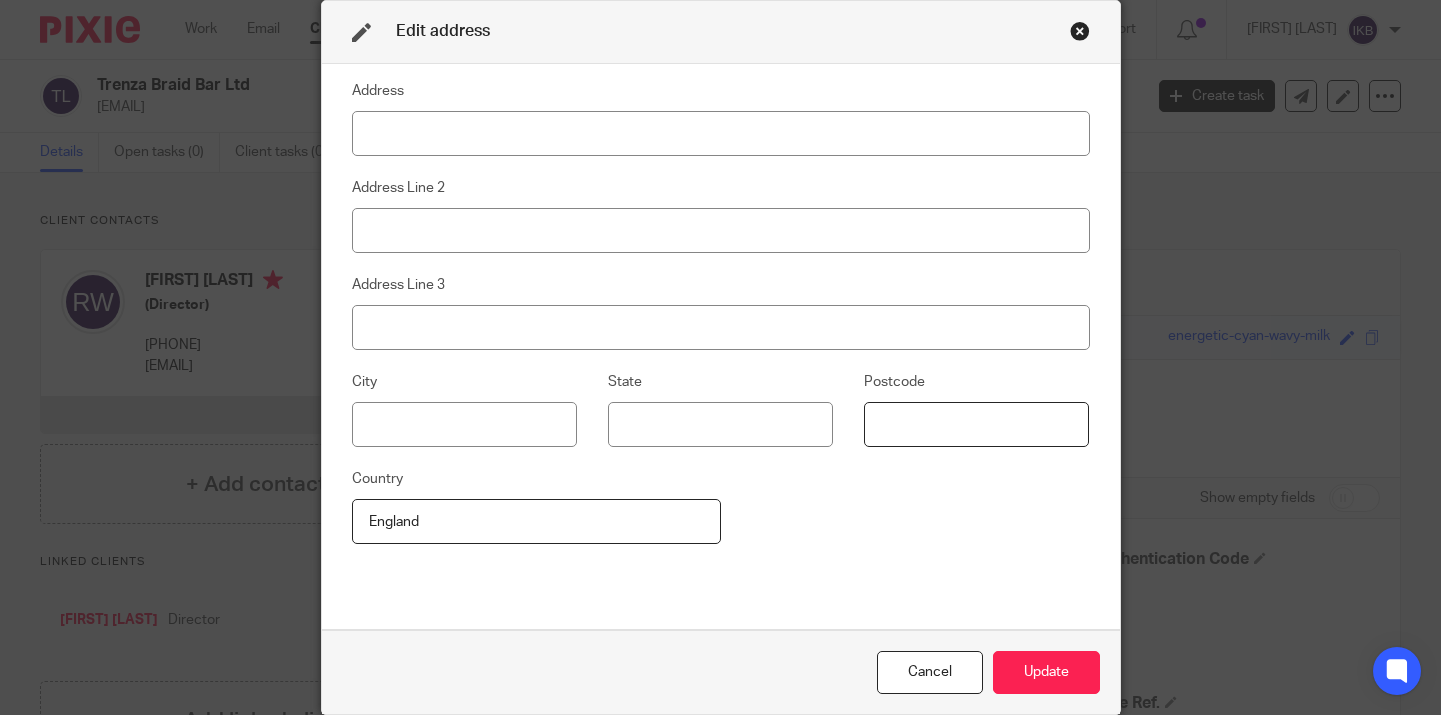 click at bounding box center [976, 424] 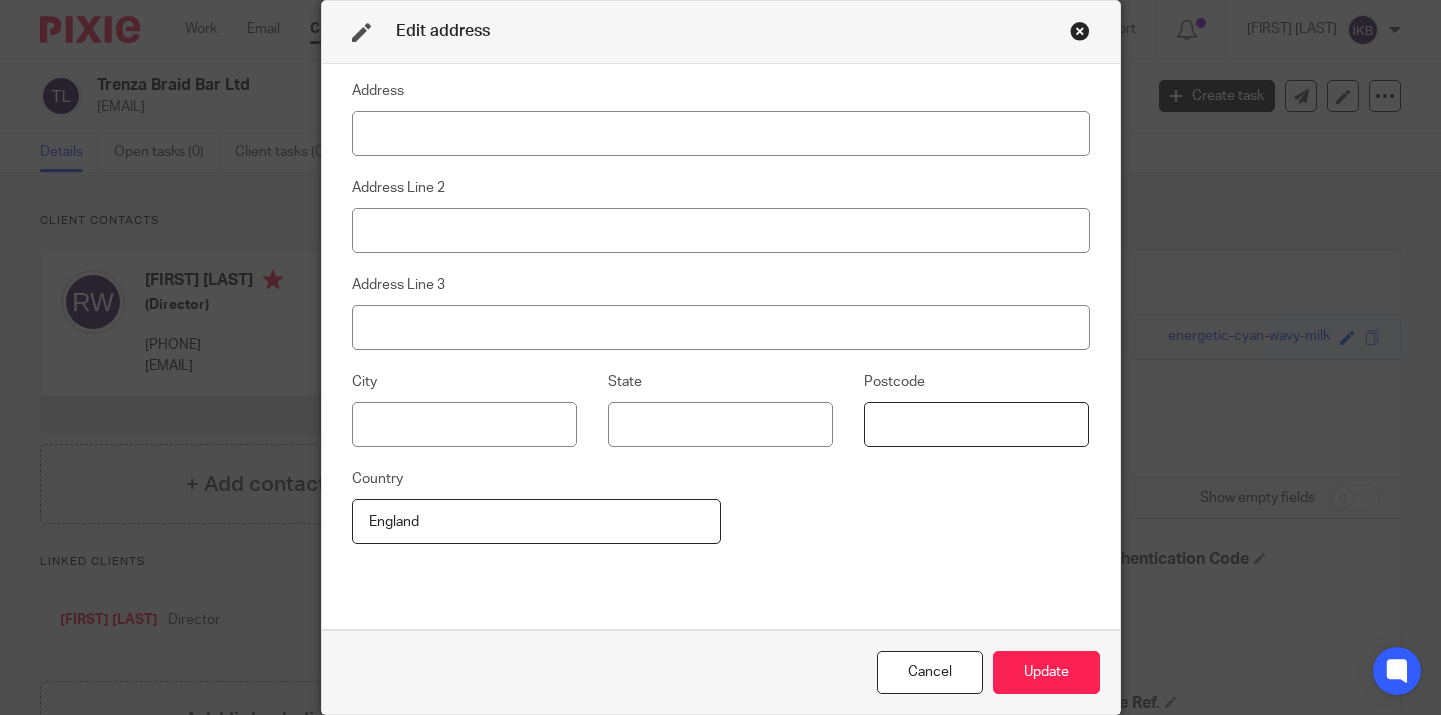 paste on "SO16 3PW" 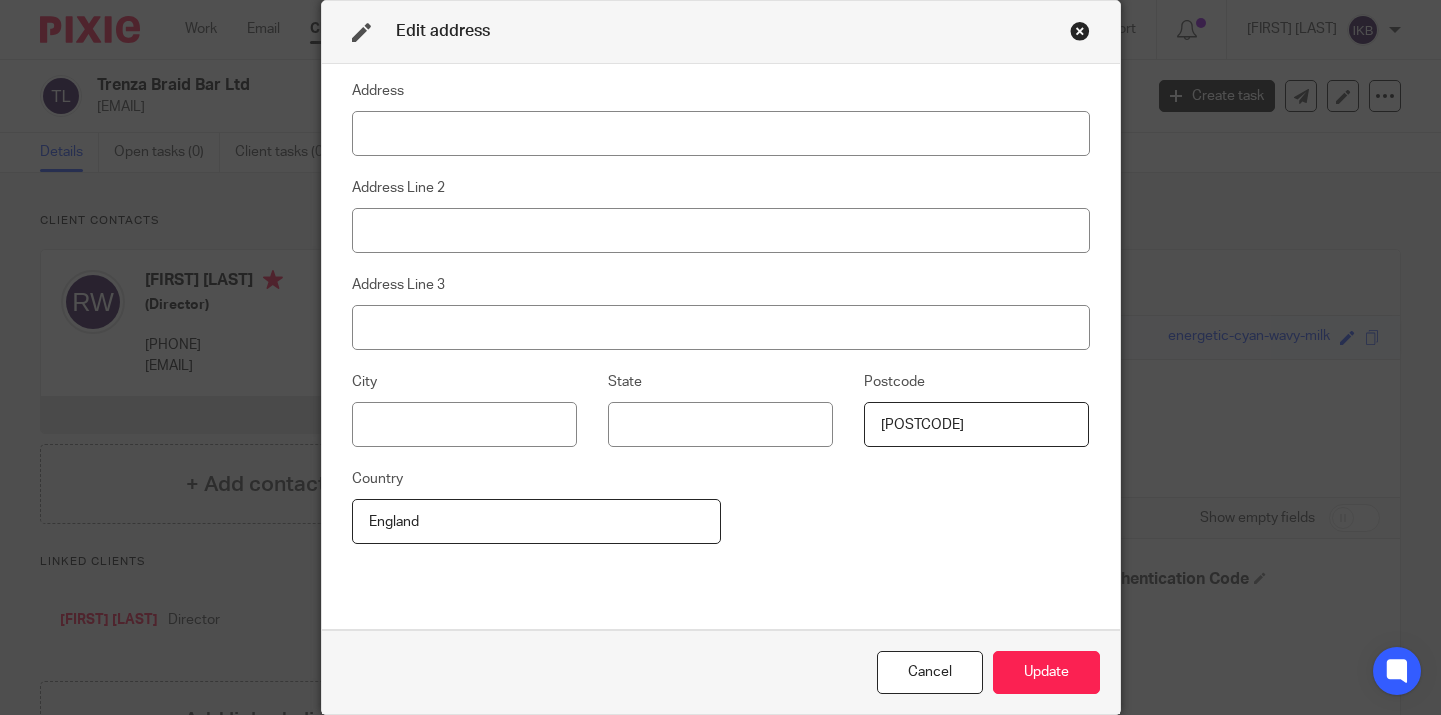 type on "SO16 3PW" 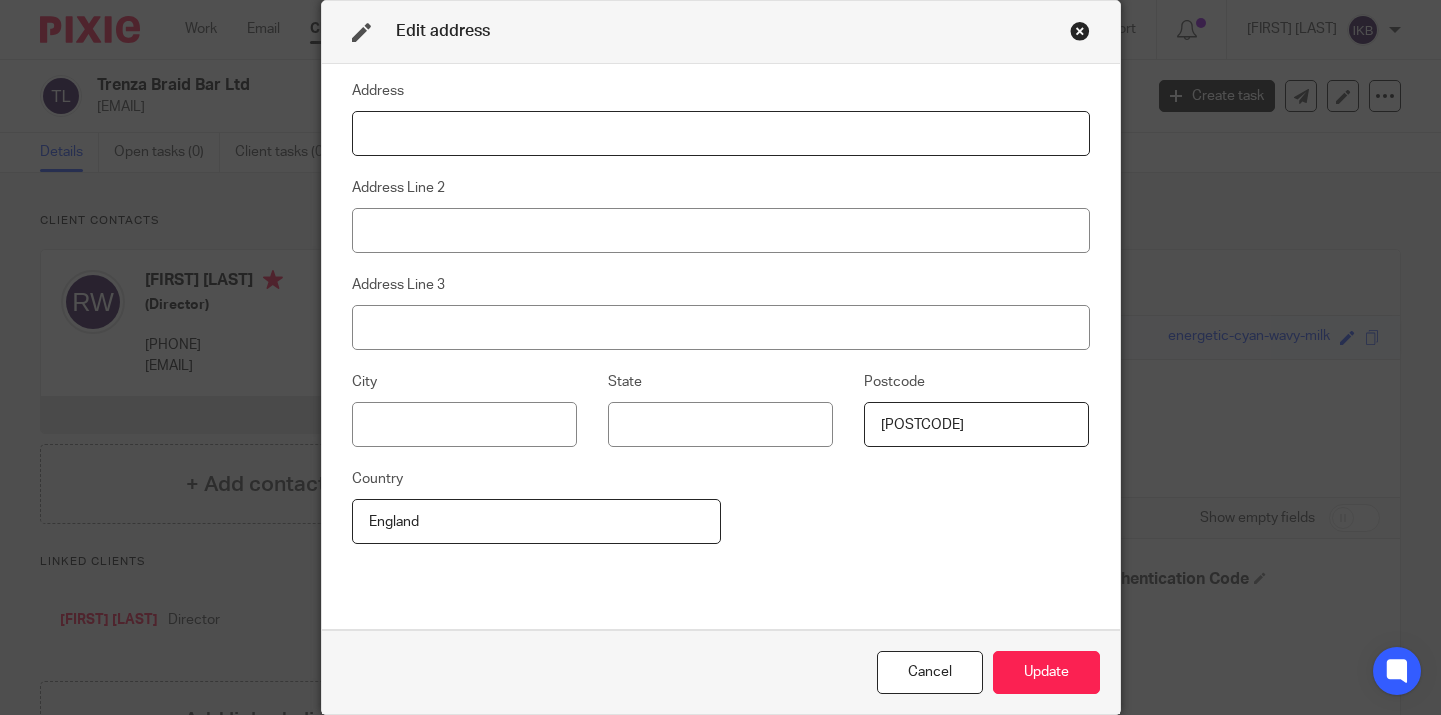 click at bounding box center (721, 133) 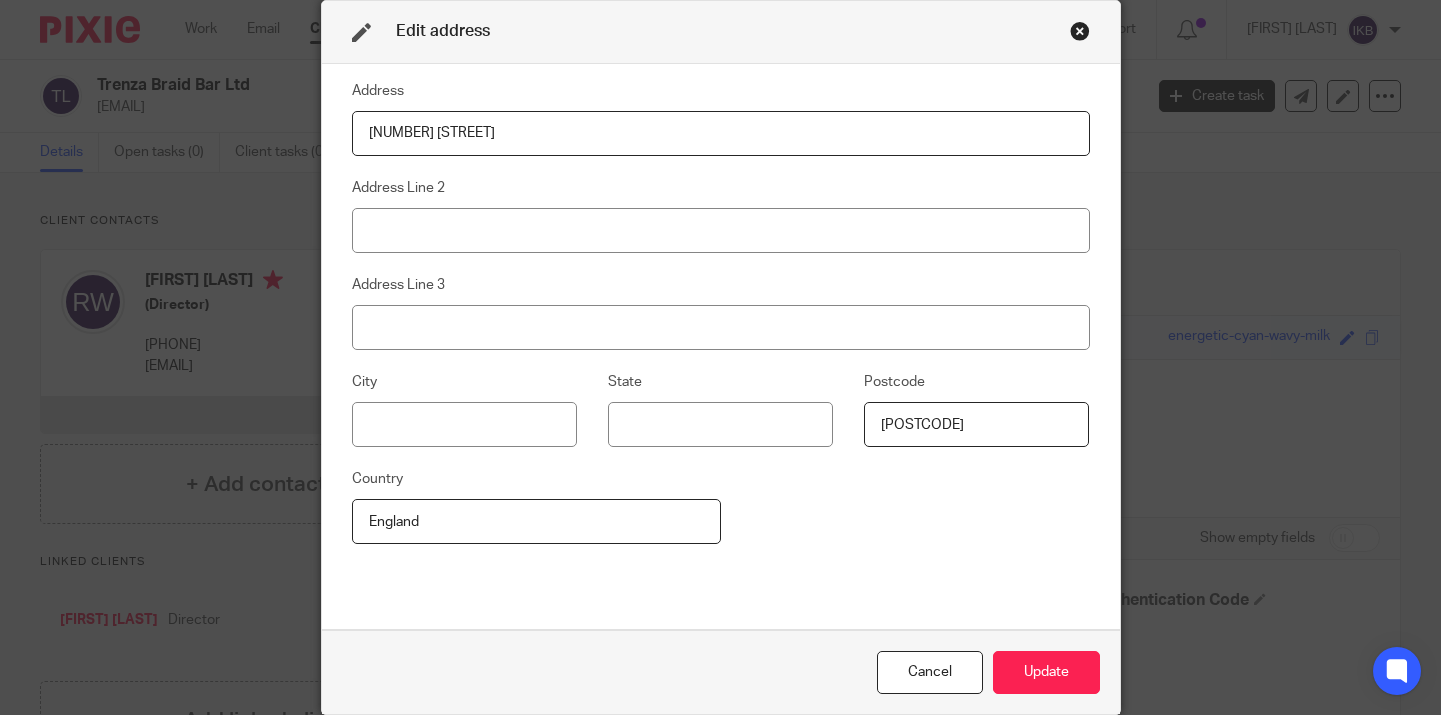 type on "4 Colonel Crabbe Mews" 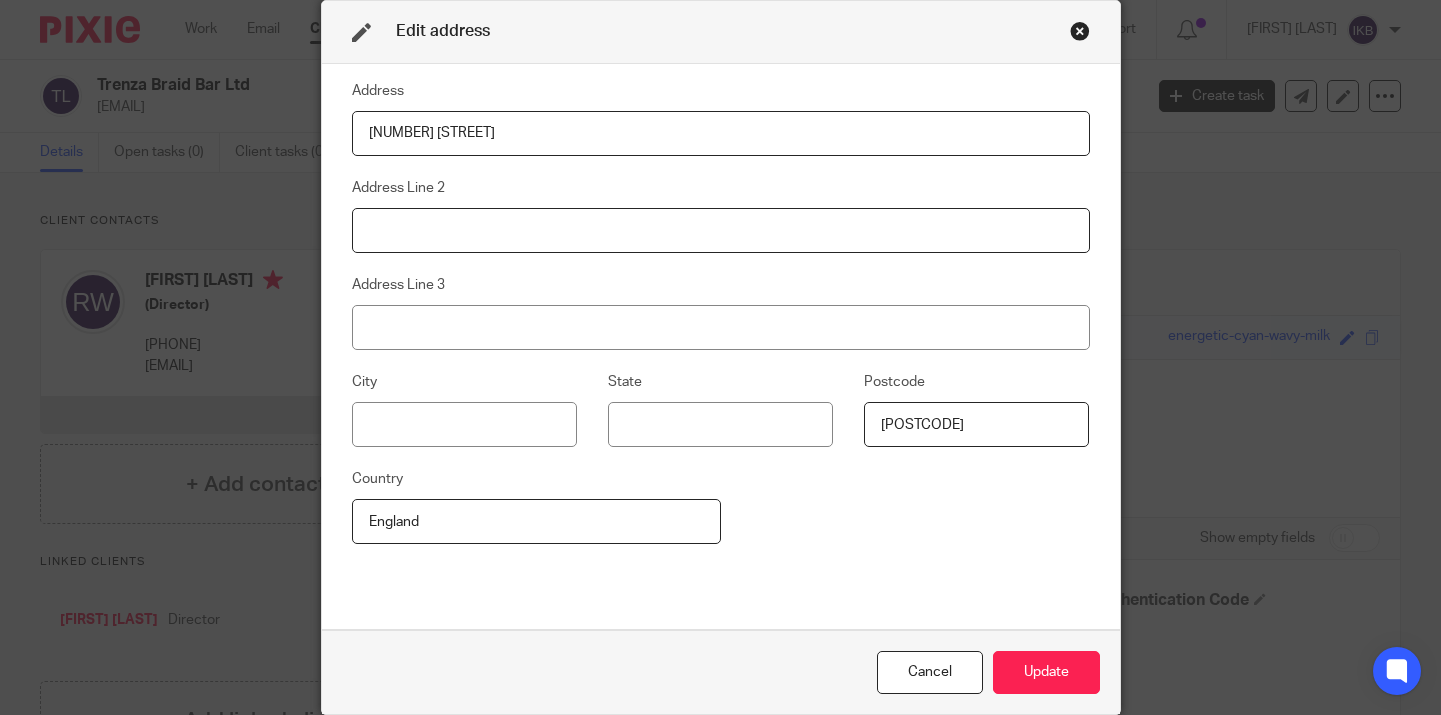 click at bounding box center [721, 230] 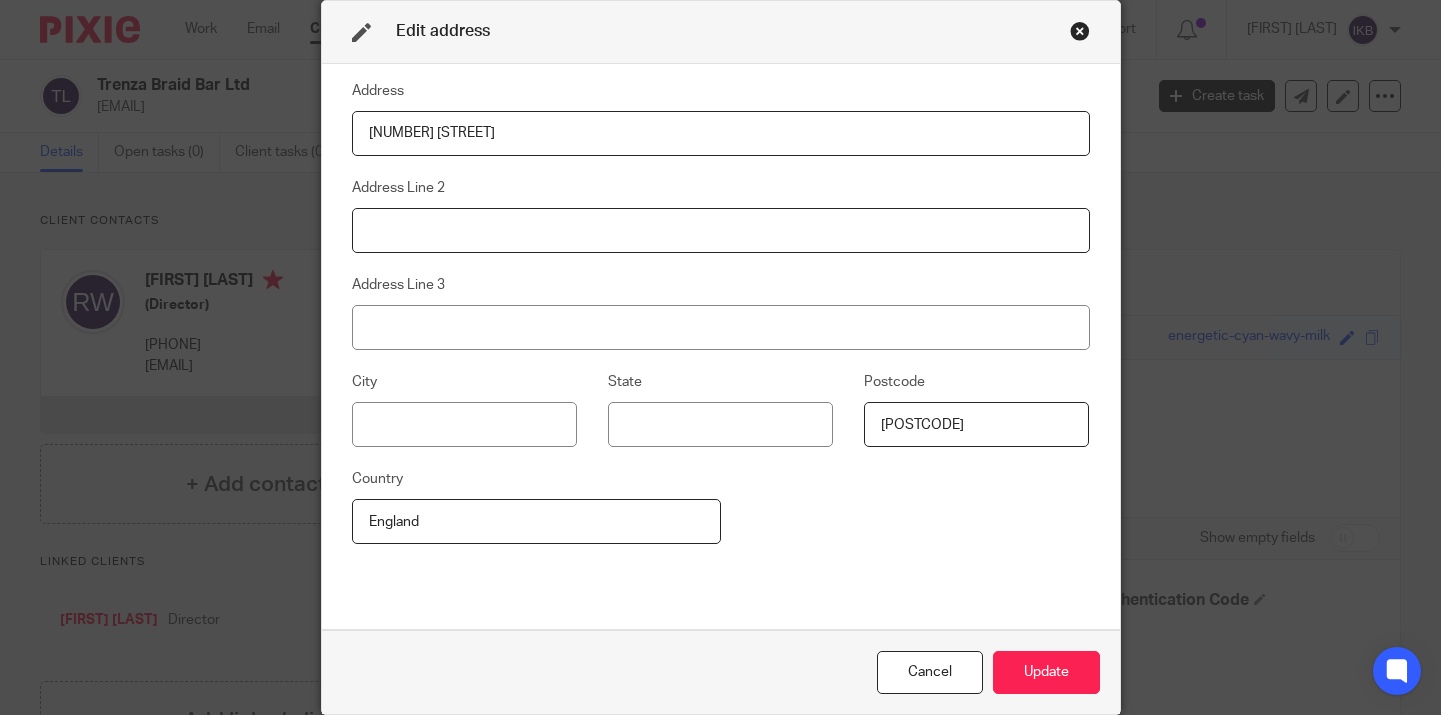 paste on "Bassett" 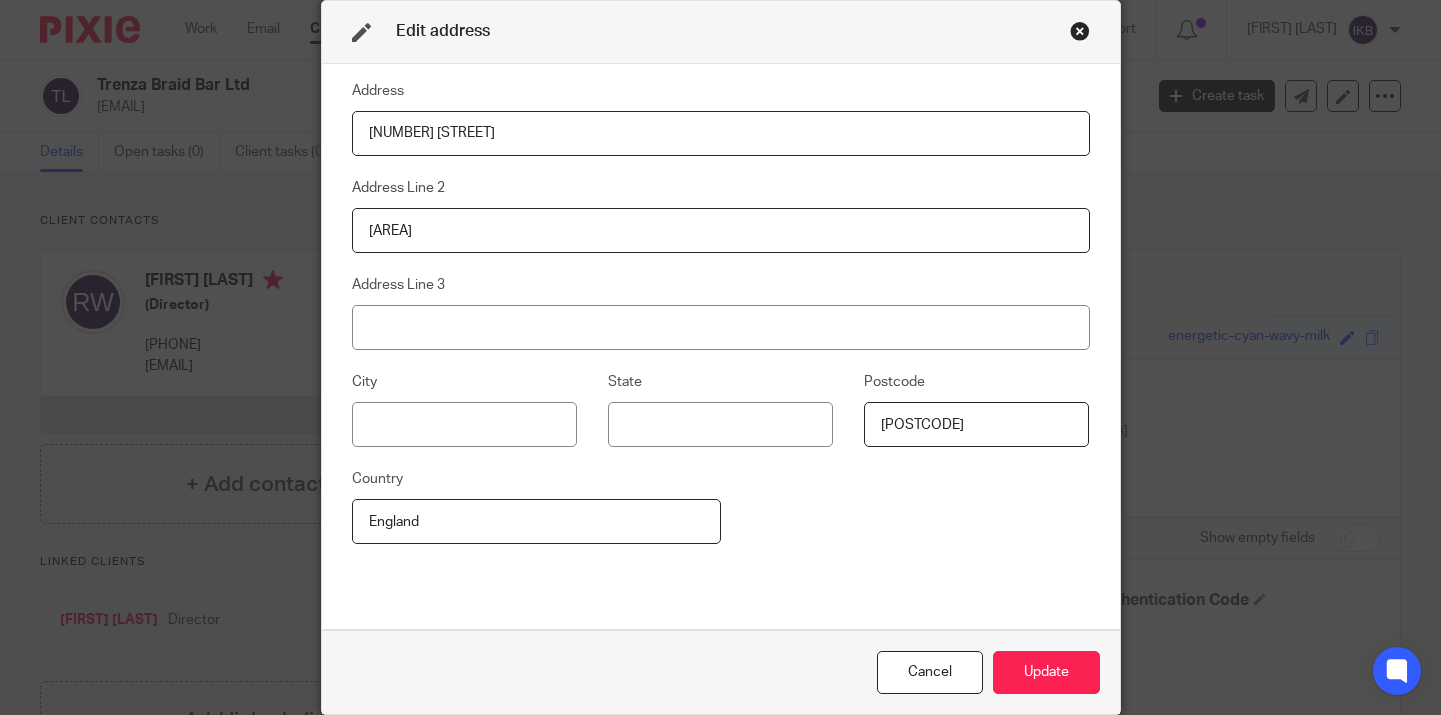 type on "Bassett" 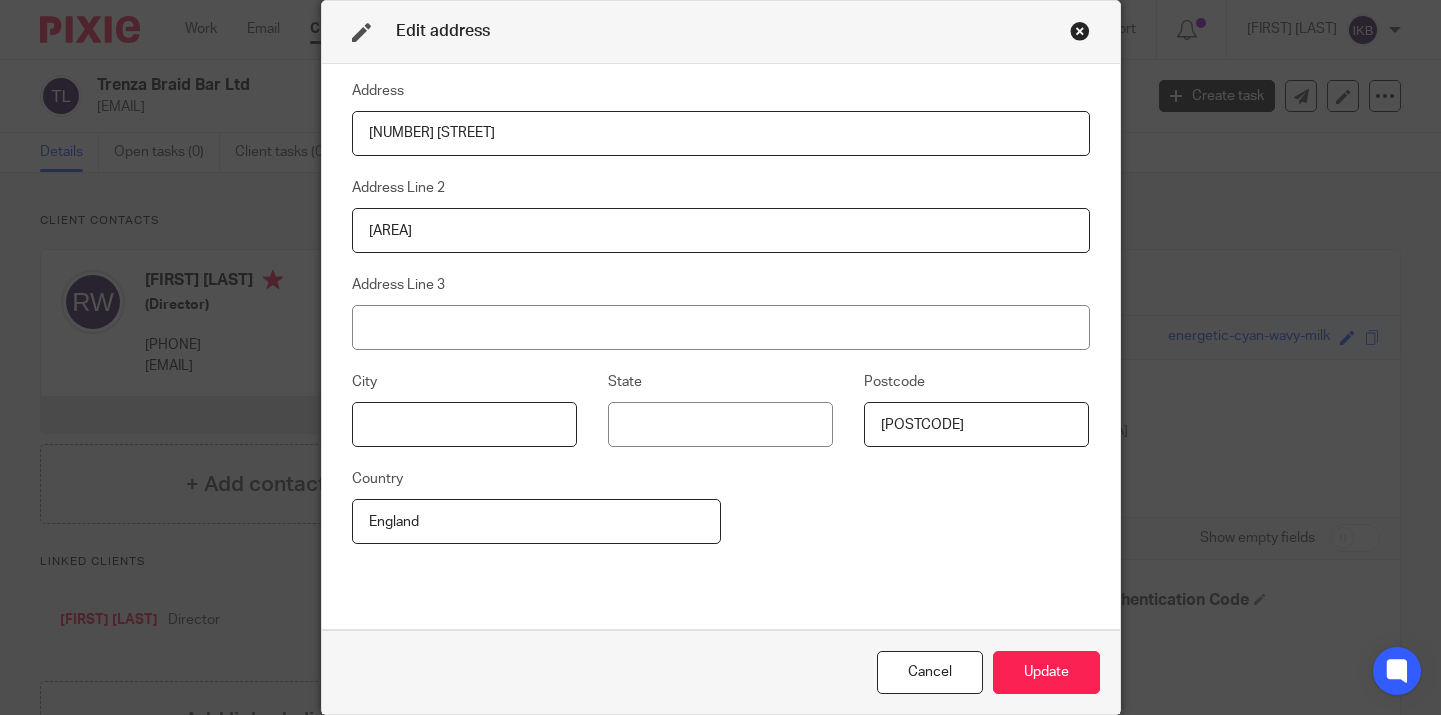 click at bounding box center [464, 424] 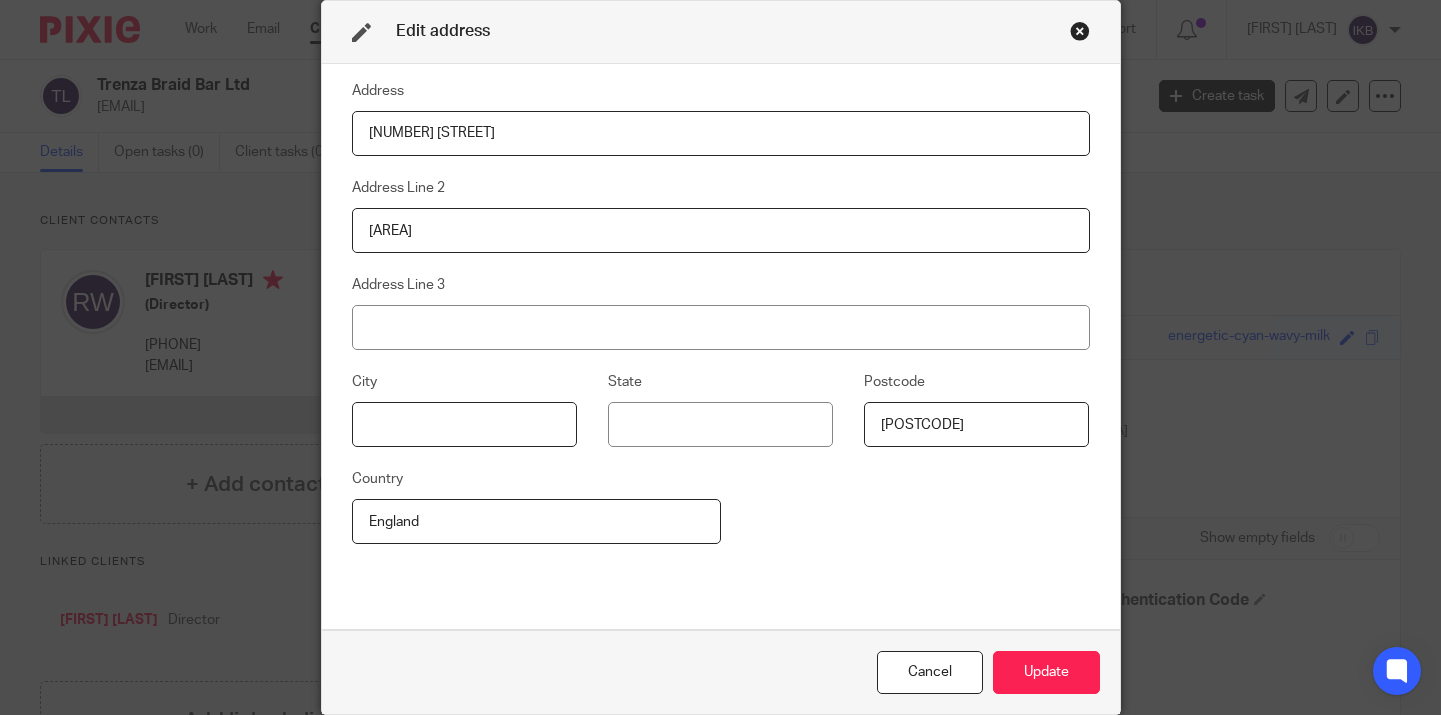 paste on "Southampton" 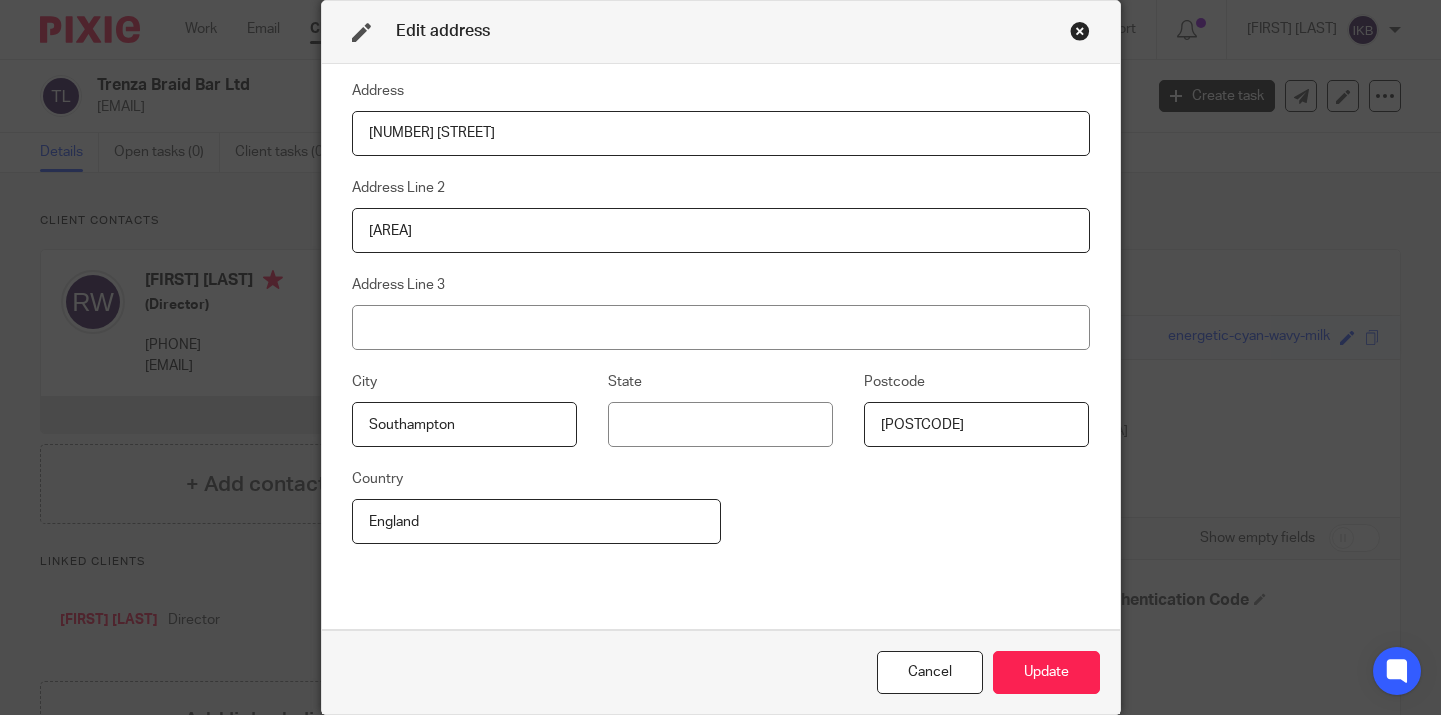 click on "Address
4 Colonel Crabbe Mews
Address Line 2
Bassett
Address Line 3
City
Southampton
State
Postcode
SO16 3PW
Country
England" at bounding box center (721, 347) 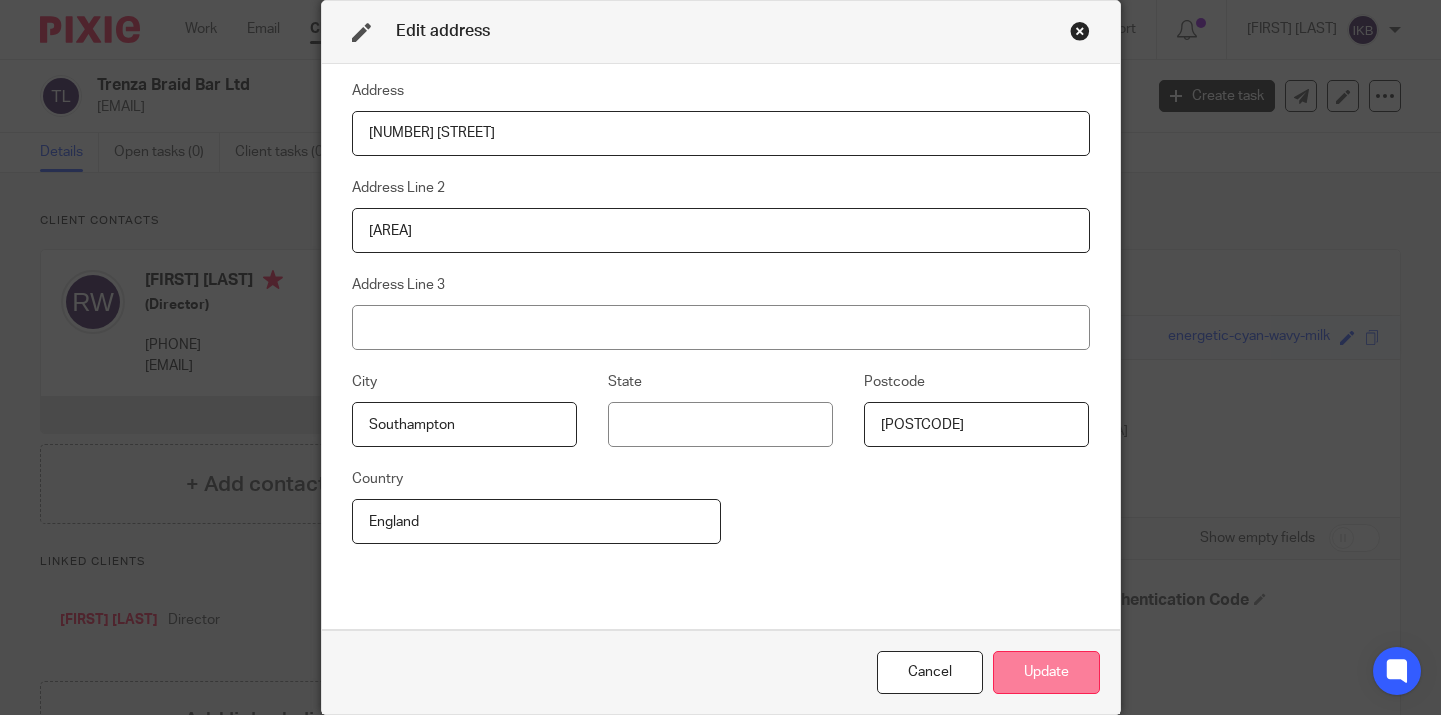 click on "Update" at bounding box center (1046, 672) 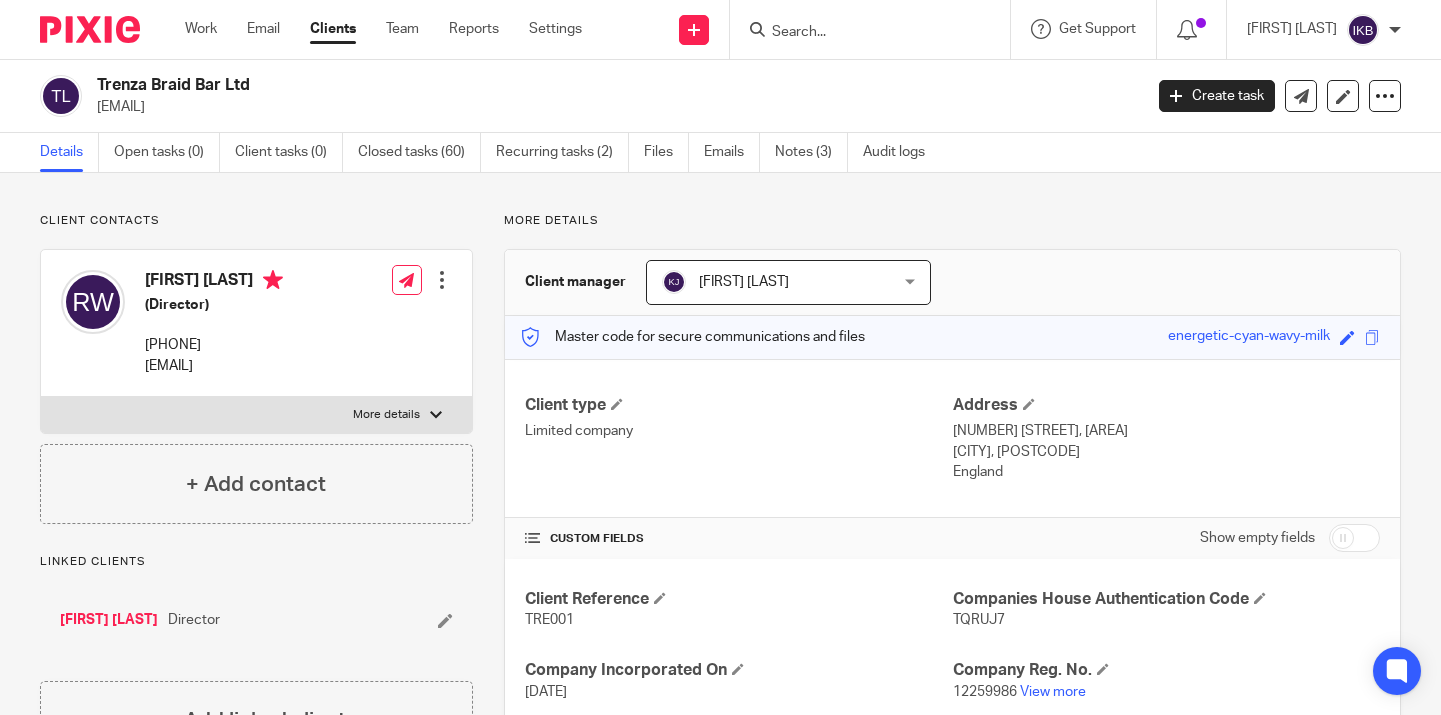 scroll, scrollTop: 0, scrollLeft: 0, axis: both 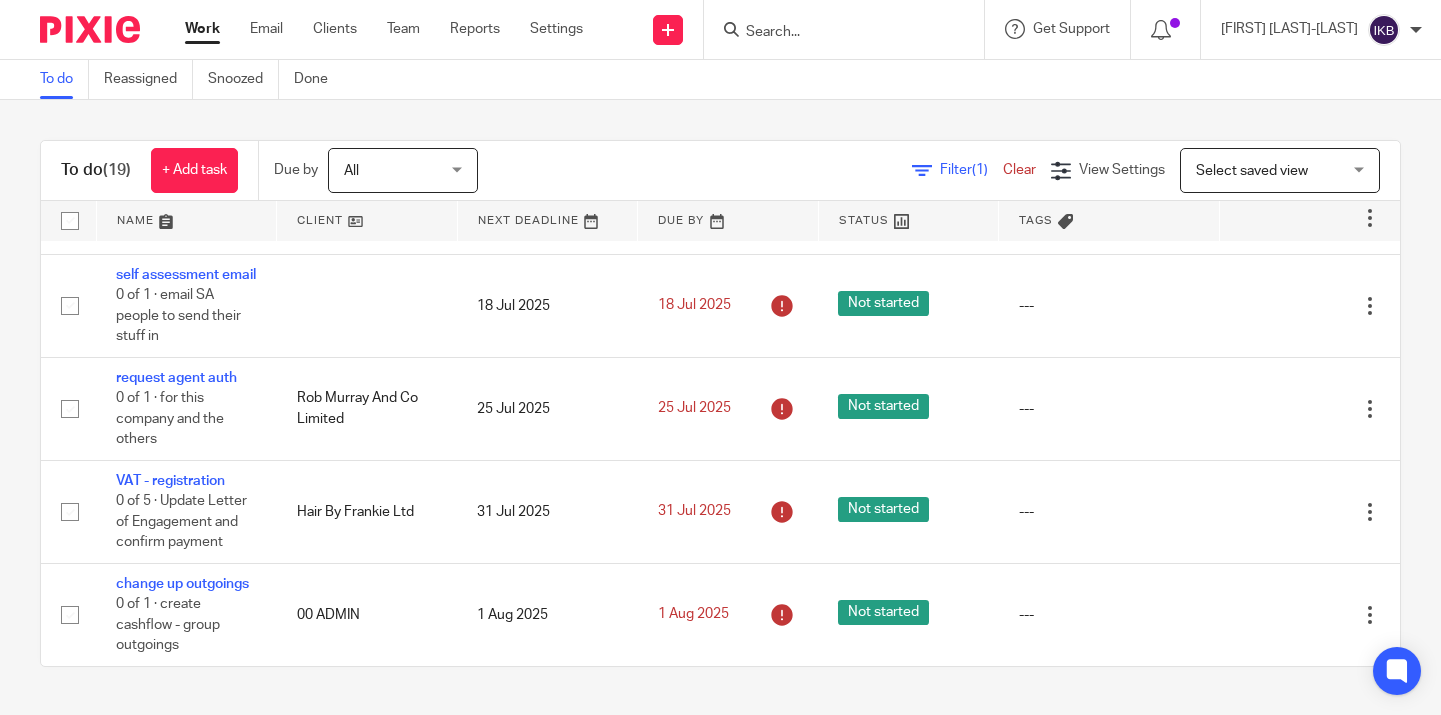 click at bounding box center [834, 33] 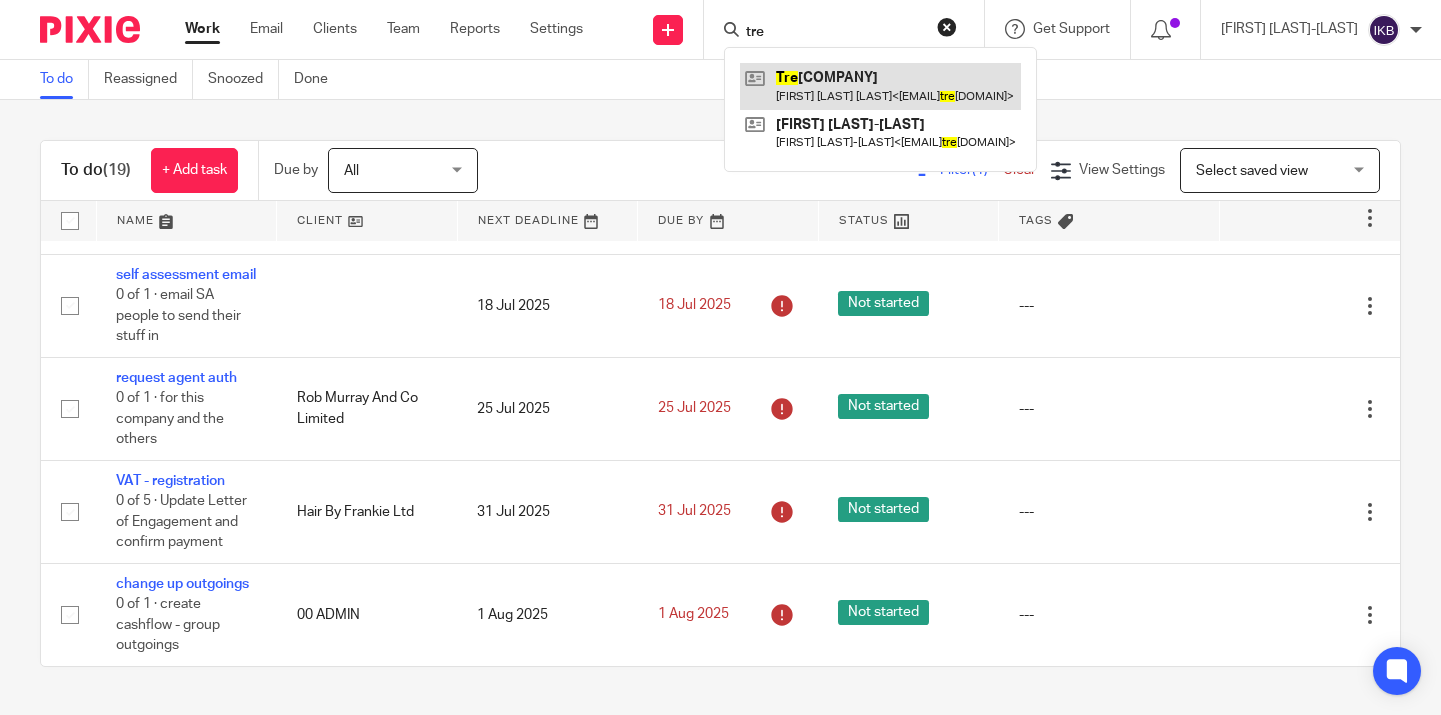type on "tre" 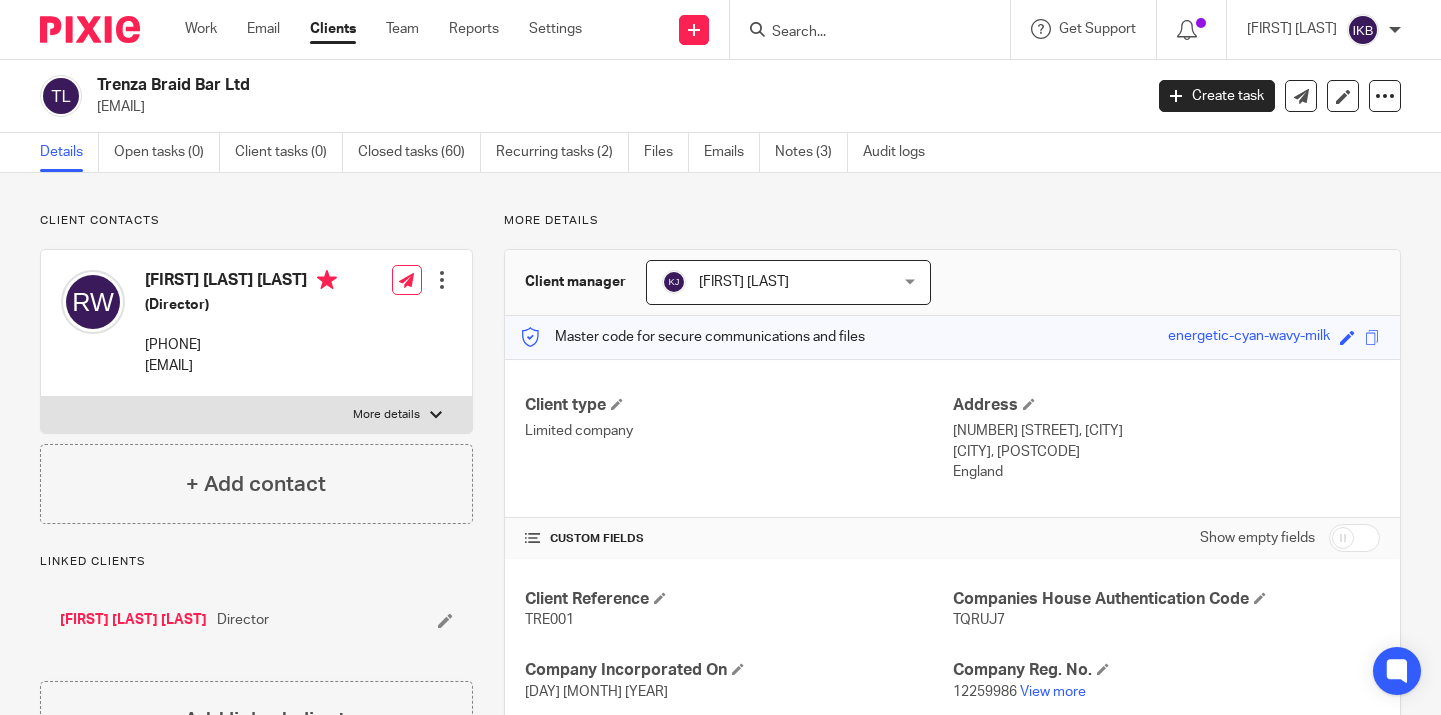 scroll, scrollTop: 0, scrollLeft: 0, axis: both 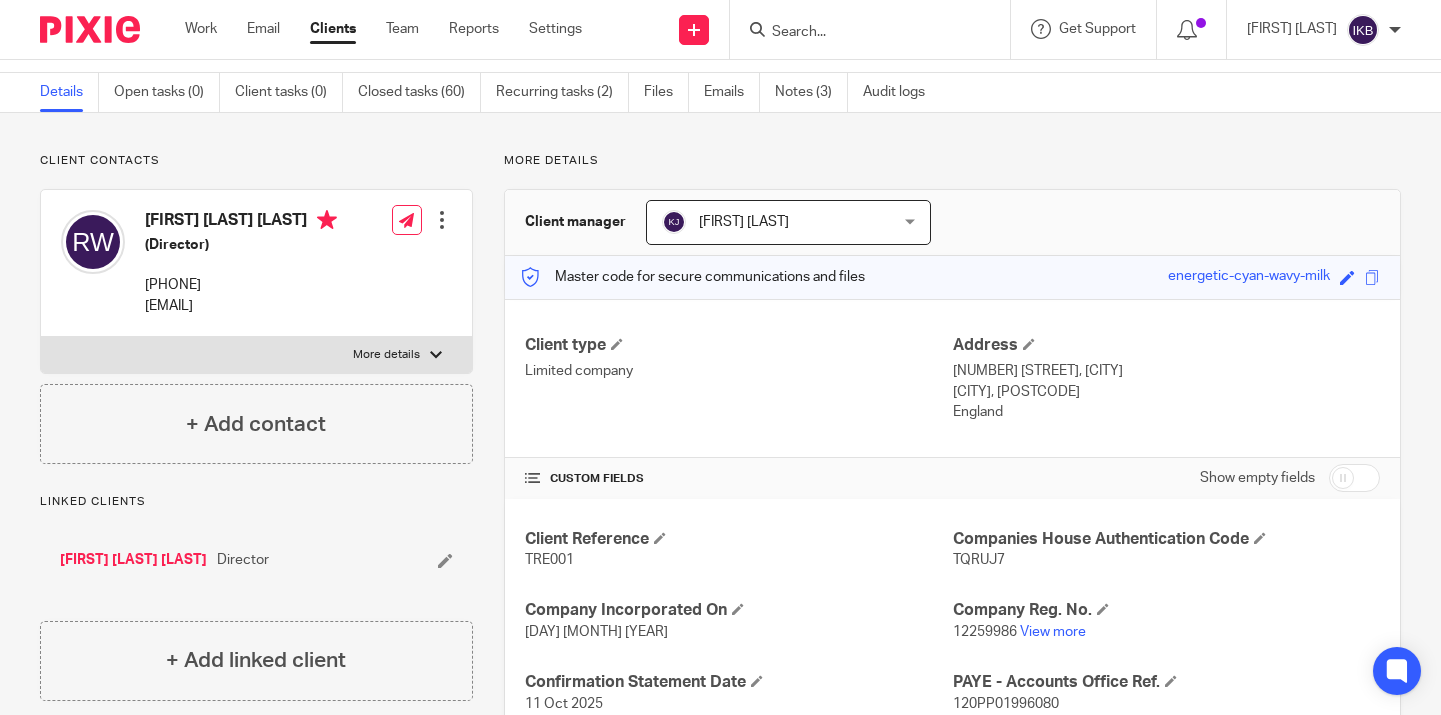 drag, startPoint x: 1100, startPoint y: 372, endPoint x: 950, endPoint y: 376, distance: 150.05333 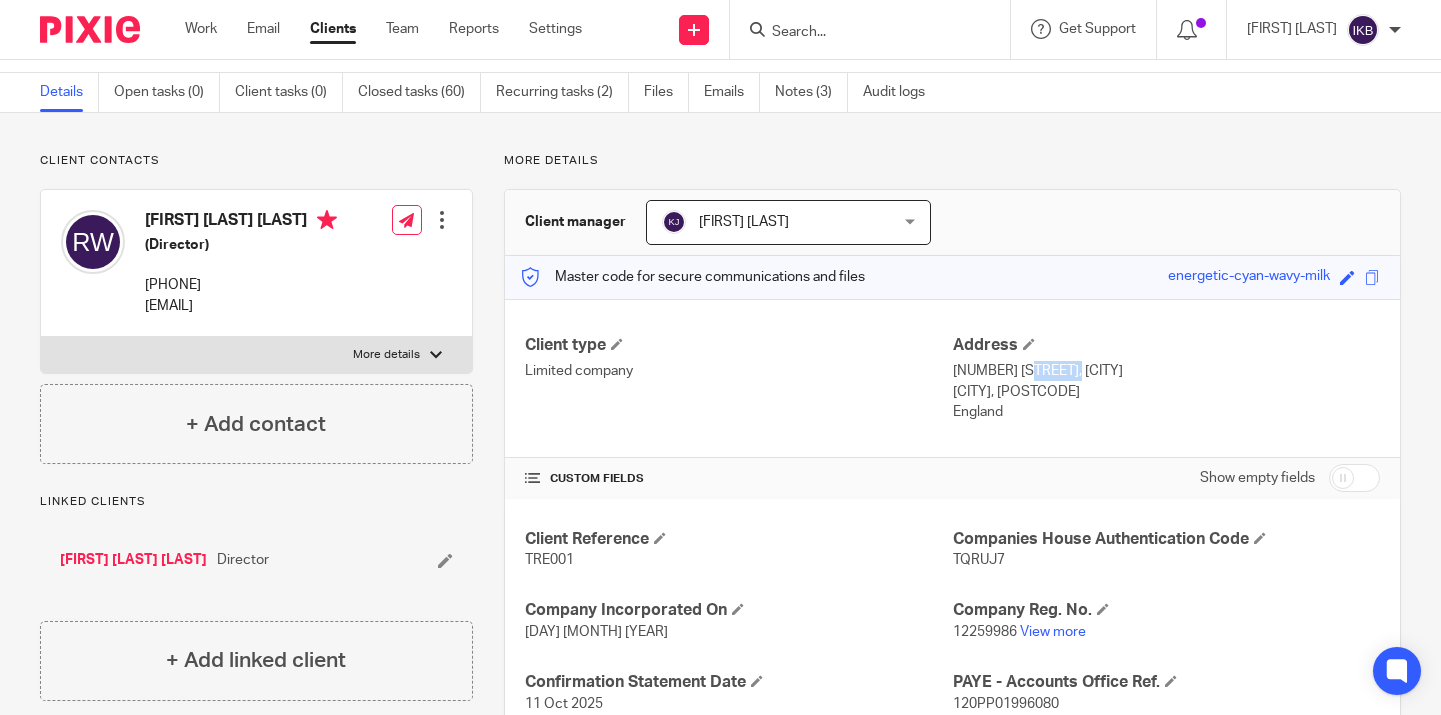 click on "[NUMBER] [STREET], [CITY]" at bounding box center (1166, 371) 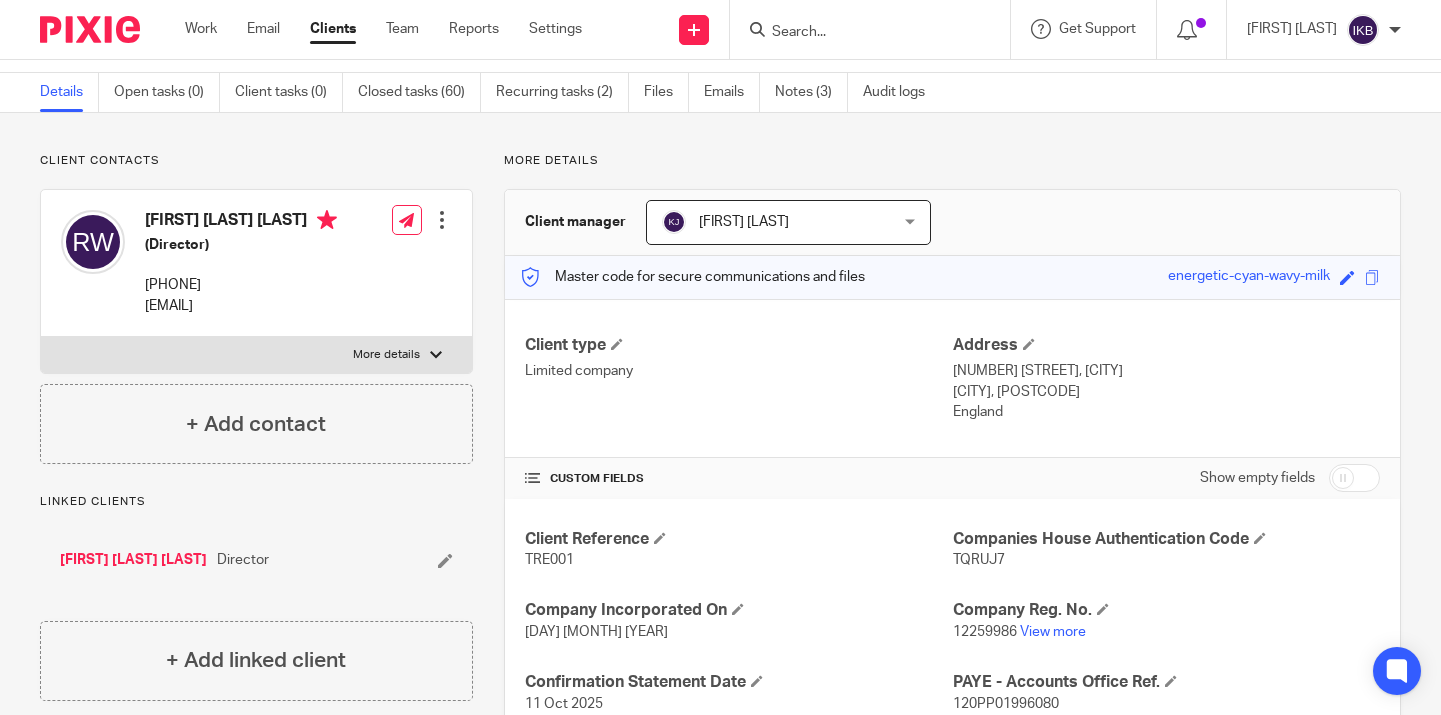 click on "[NUMBER] [STREET], [CITY]" at bounding box center [1166, 371] 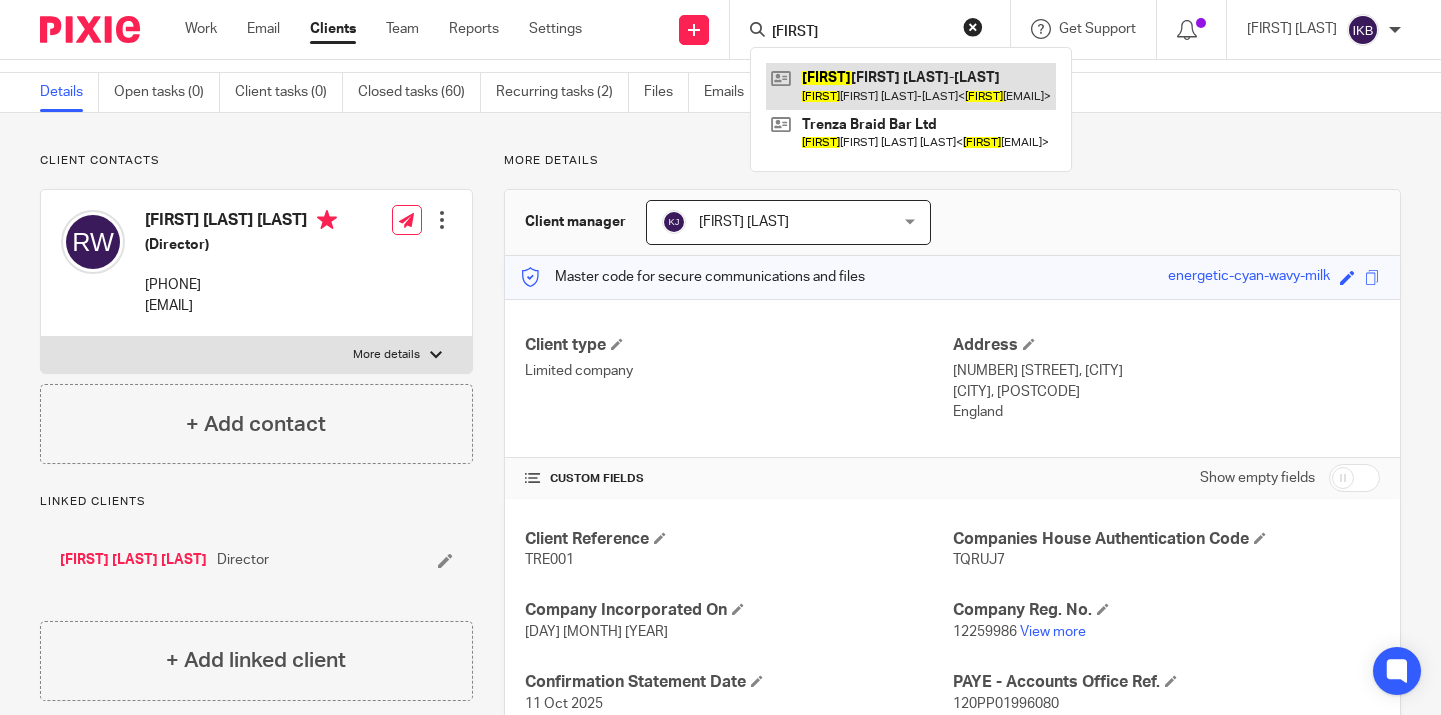 type on "raz" 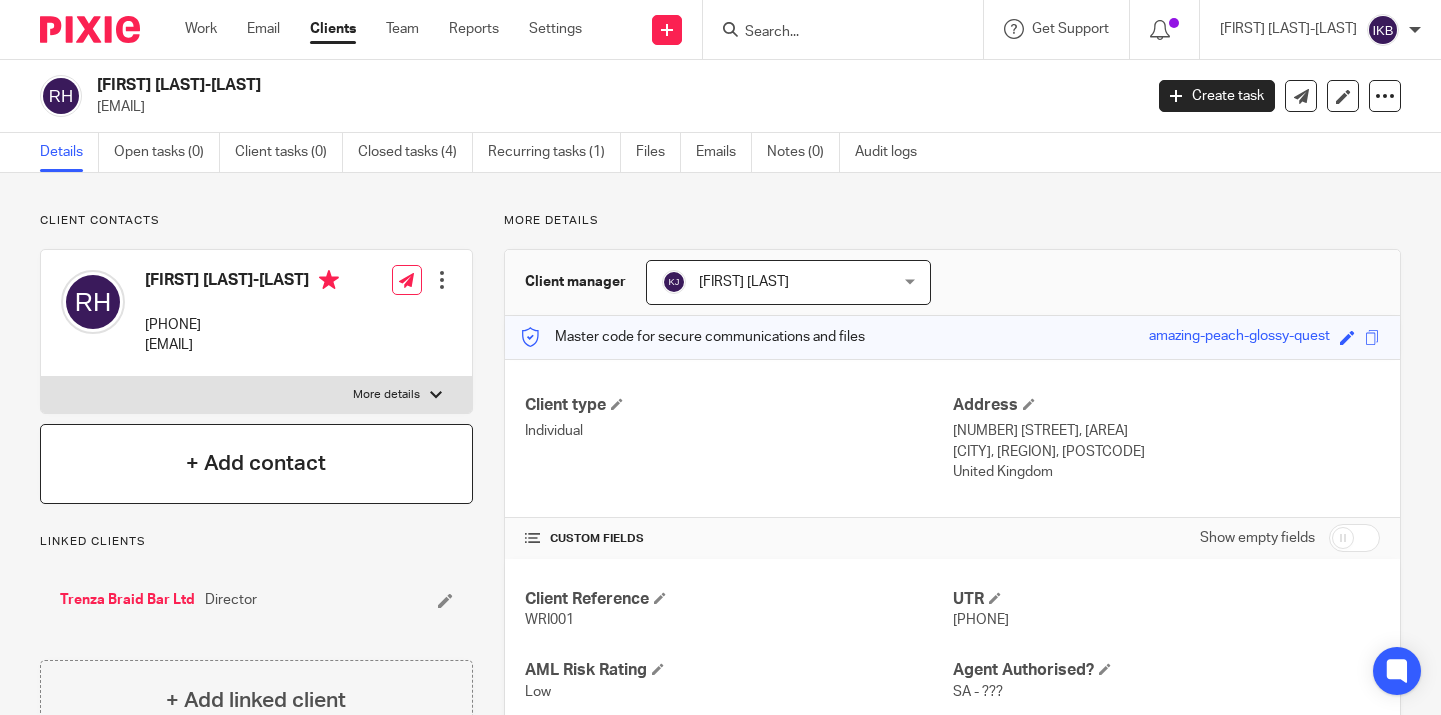 scroll, scrollTop: 0, scrollLeft: 0, axis: both 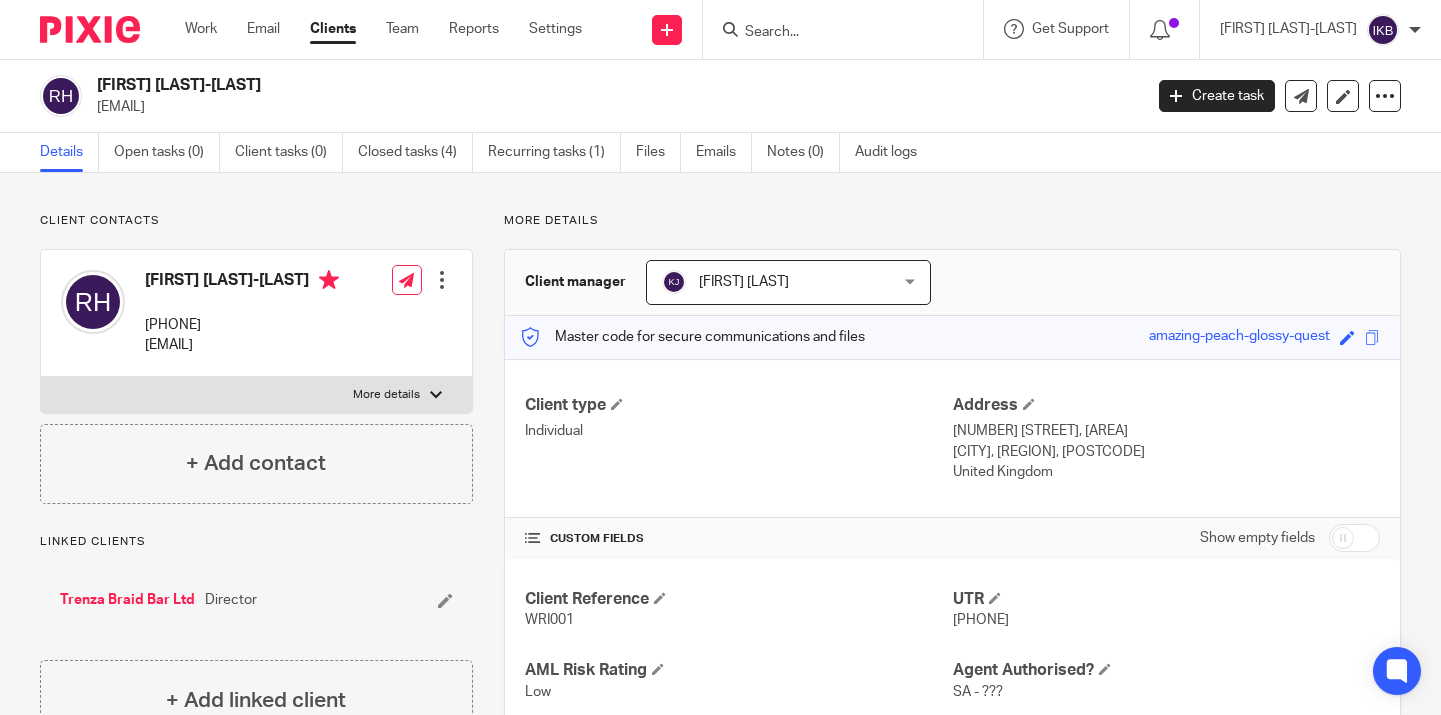 click at bounding box center [82, 29] 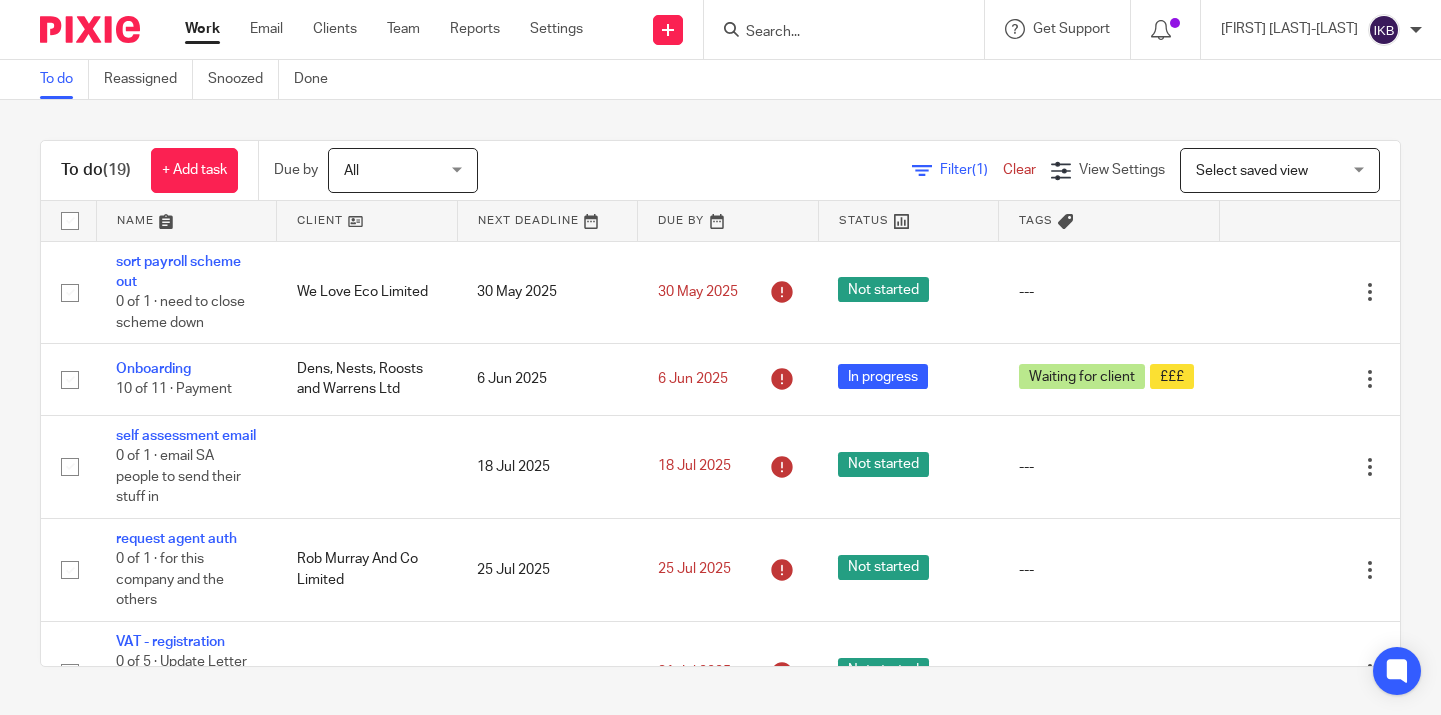 scroll, scrollTop: 0, scrollLeft: 0, axis: both 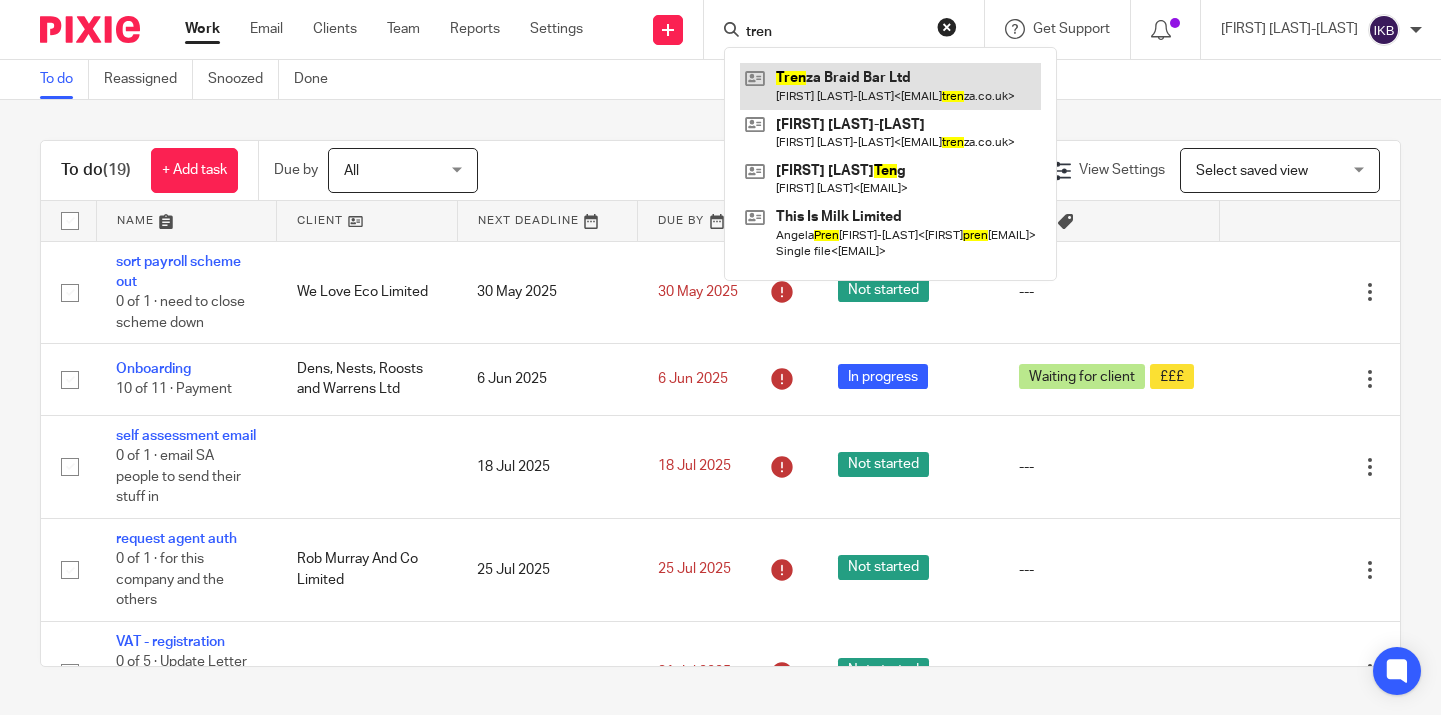 type on "tren" 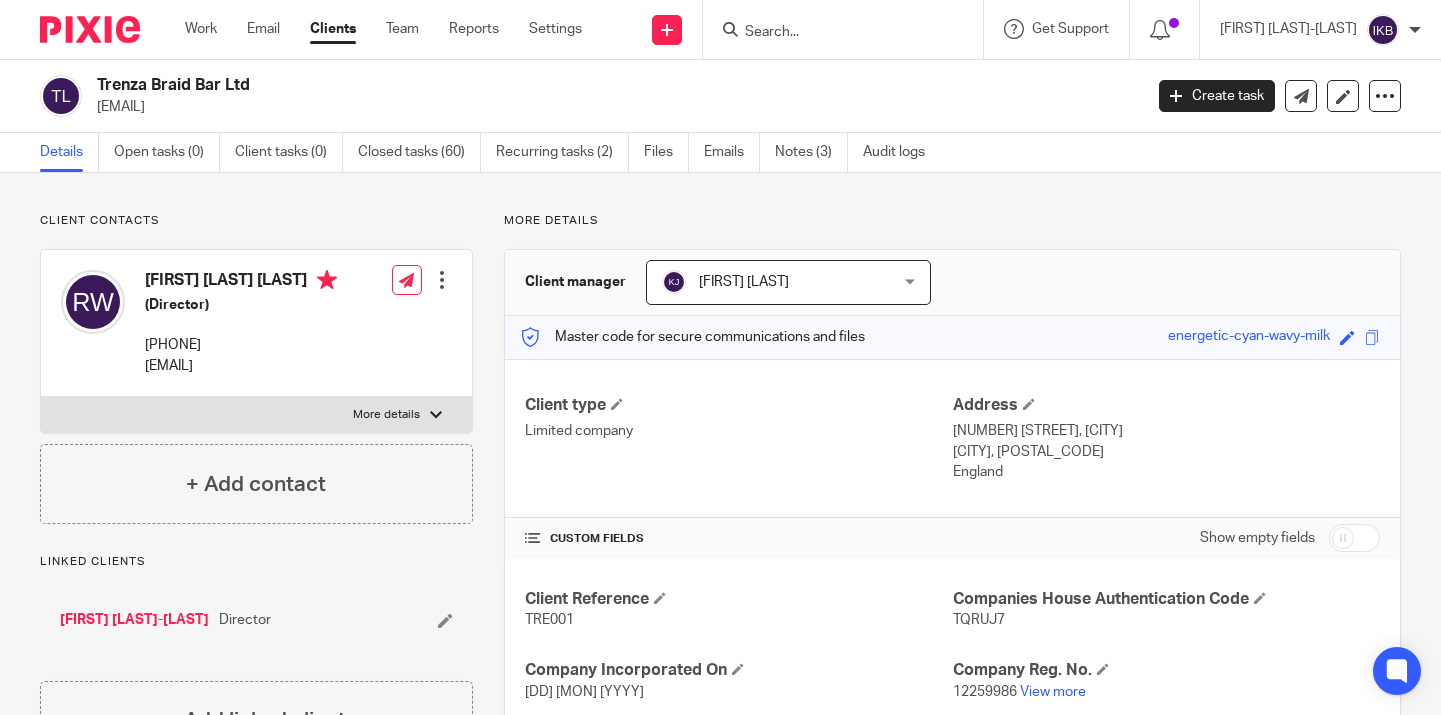 click on "400219850" at bounding box center [561, 907] 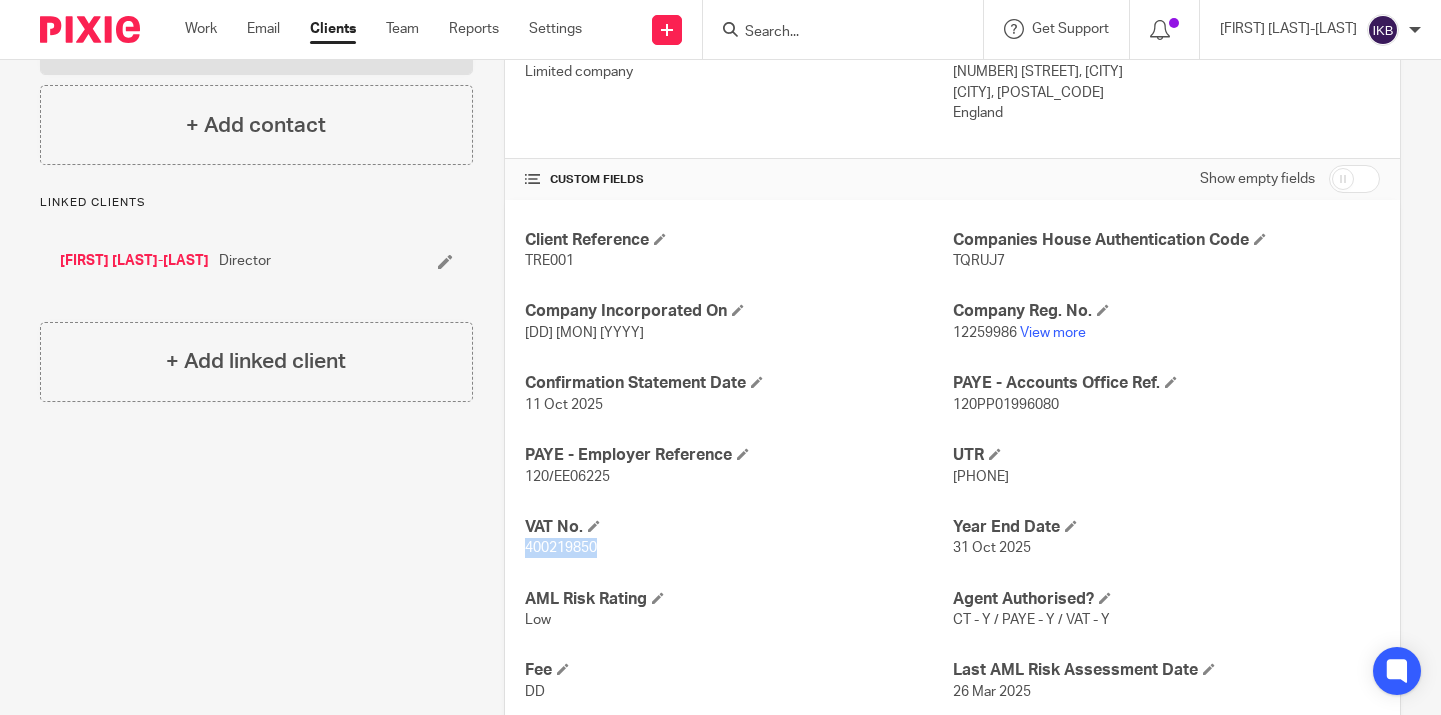 copy on "400219850" 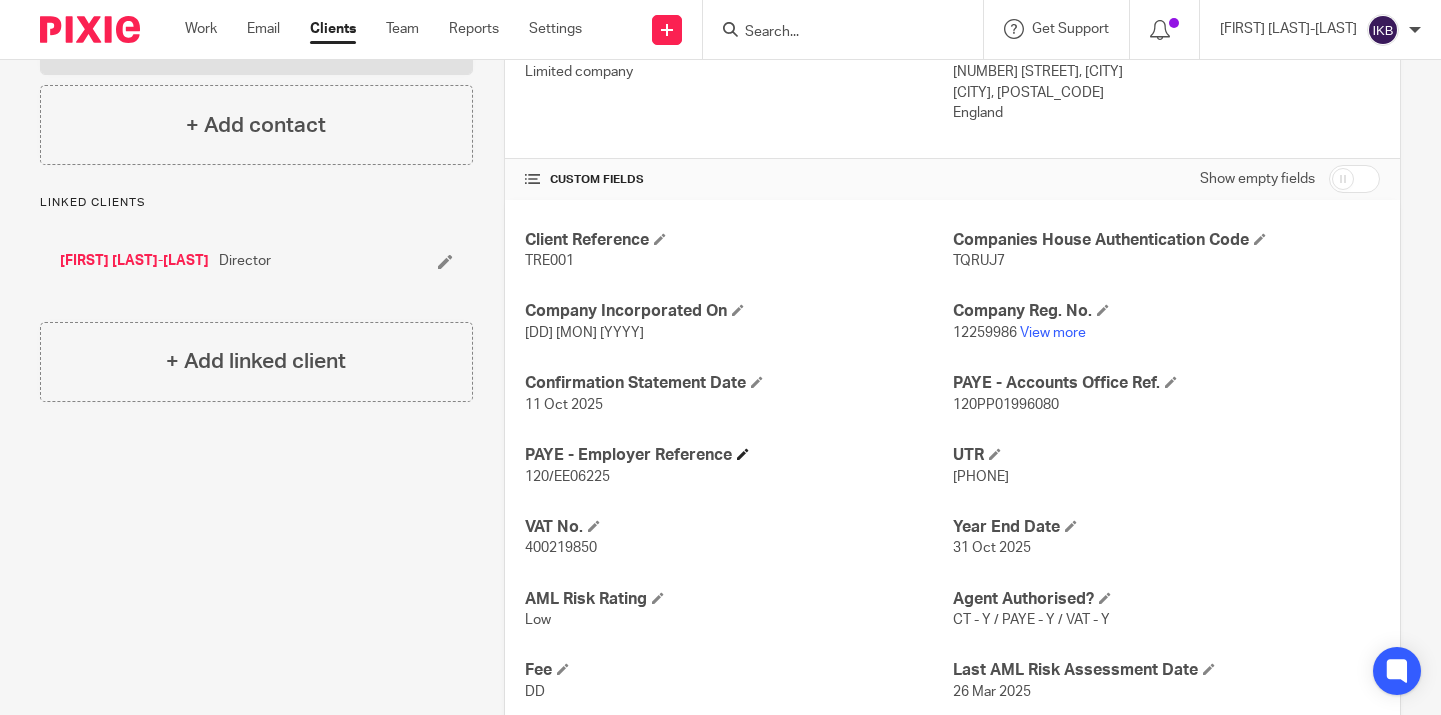 click on "PAYE - Employer Reference" at bounding box center (738, 455) 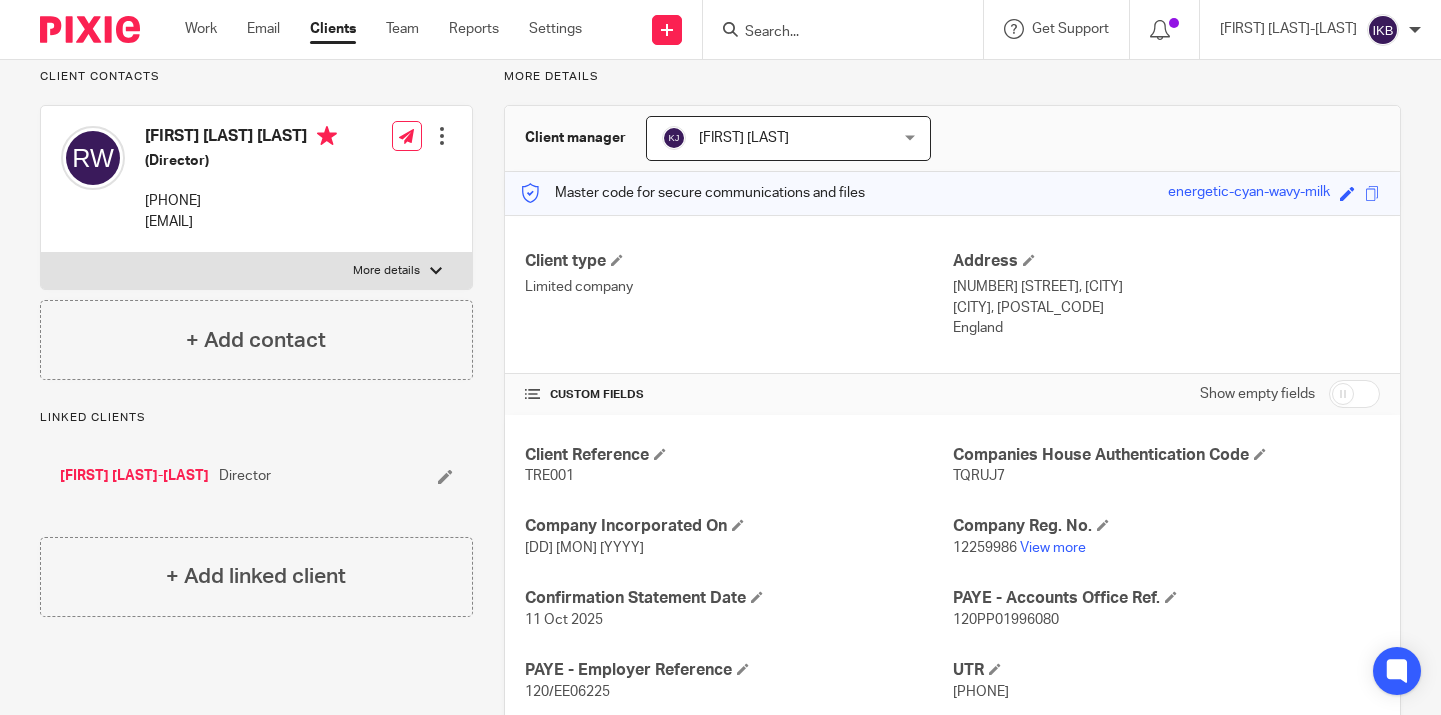 scroll, scrollTop: 171, scrollLeft: 0, axis: vertical 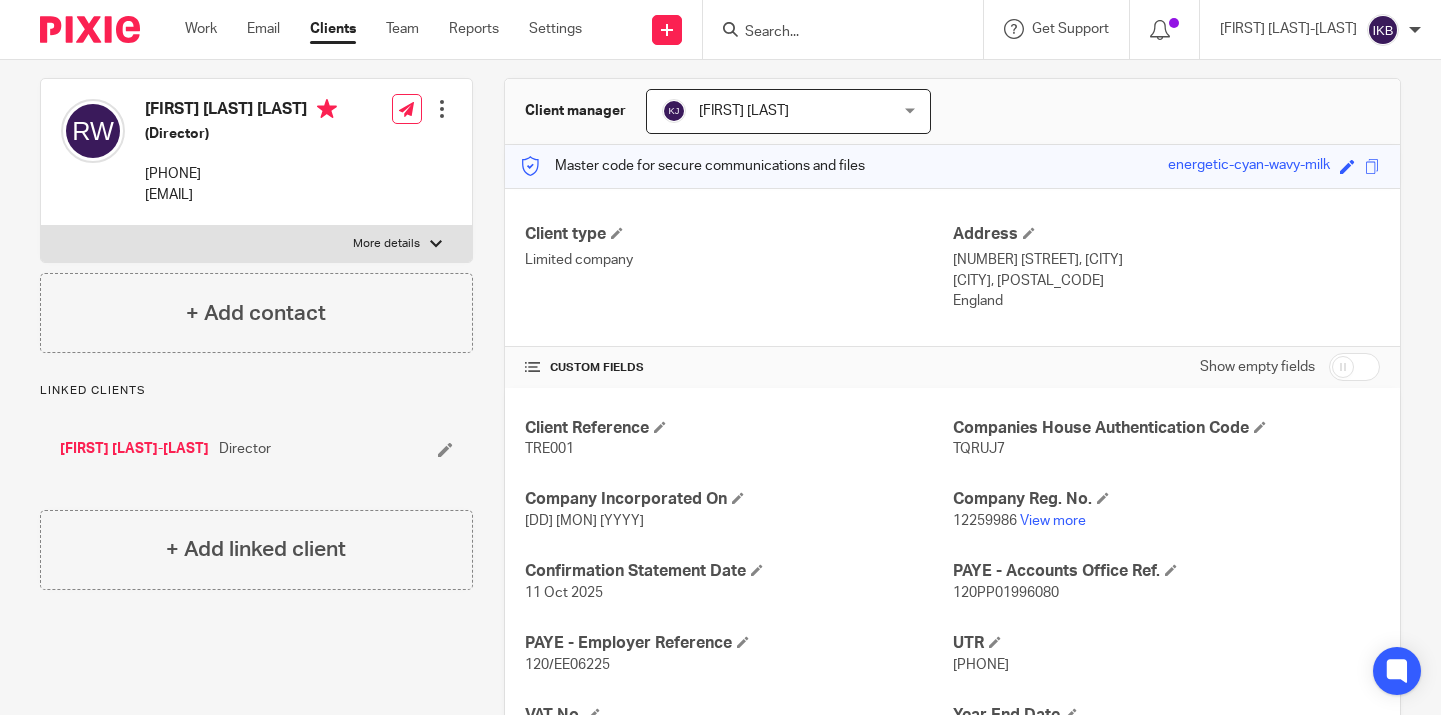 click on "[CITY], [POSTAL_CODE]" at bounding box center [1166, 281] 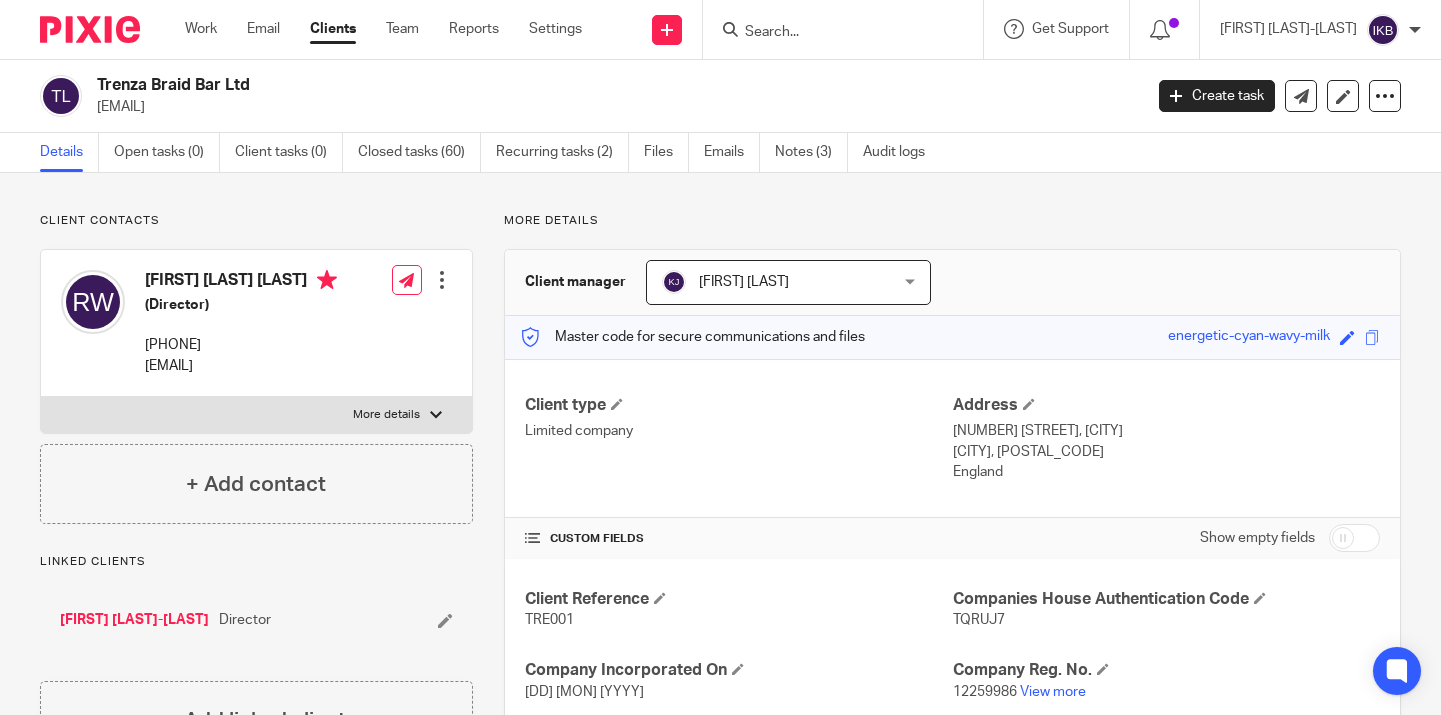scroll, scrollTop: 0, scrollLeft: 0, axis: both 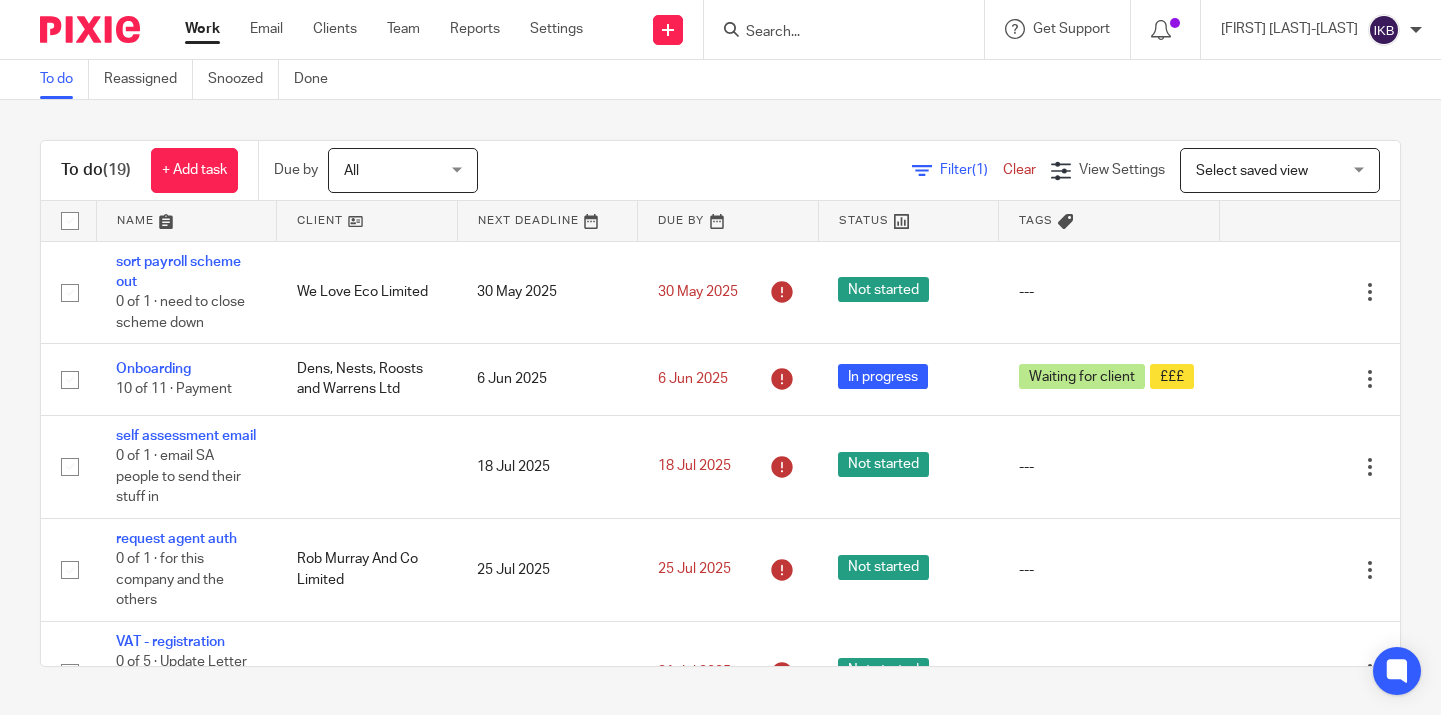 click at bounding box center [834, 33] 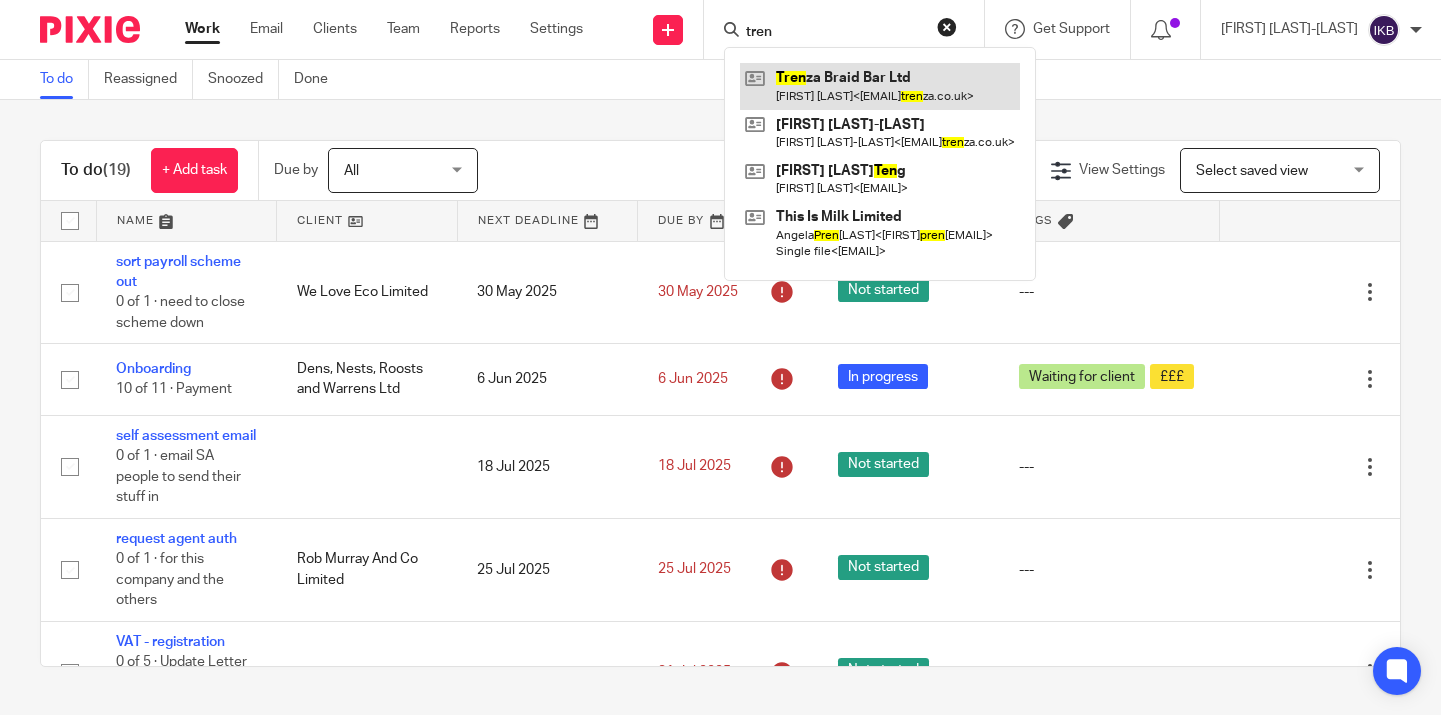 type on "tren" 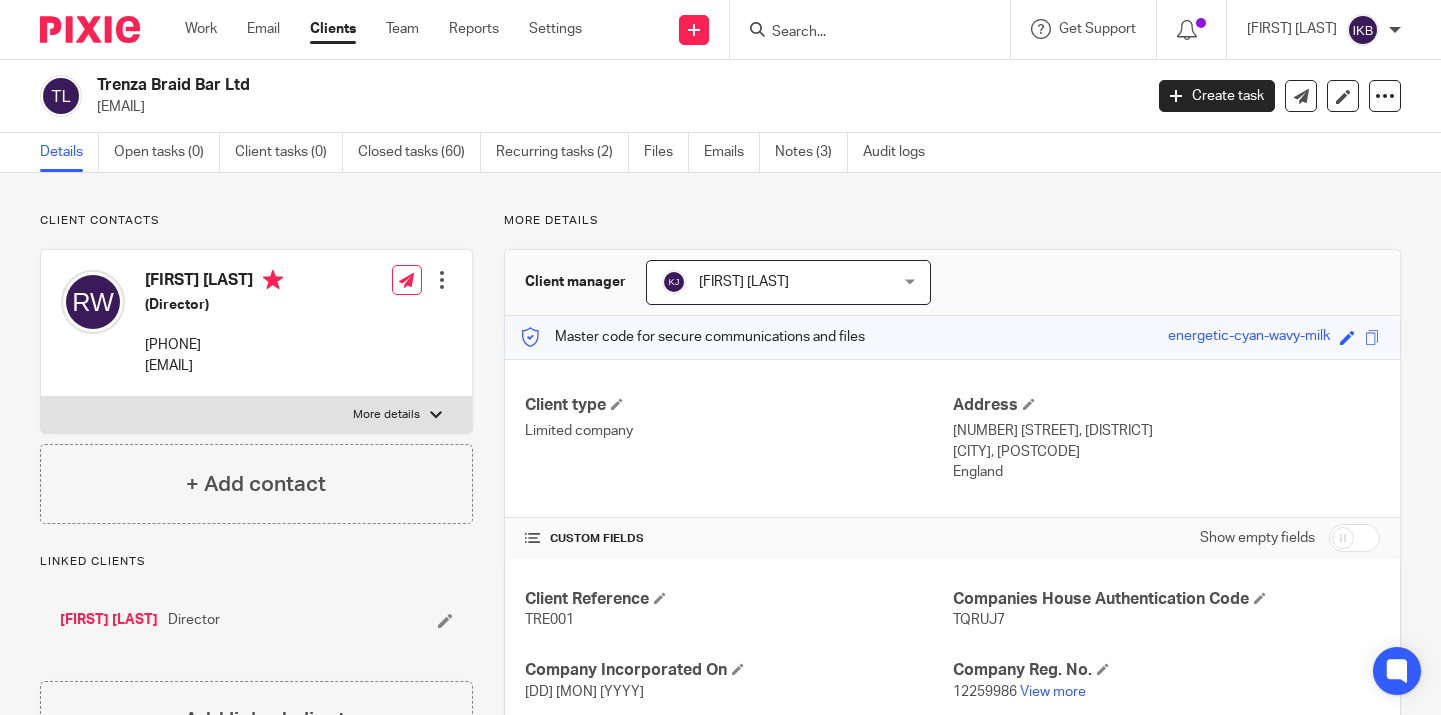 scroll, scrollTop: 0, scrollLeft: 0, axis: both 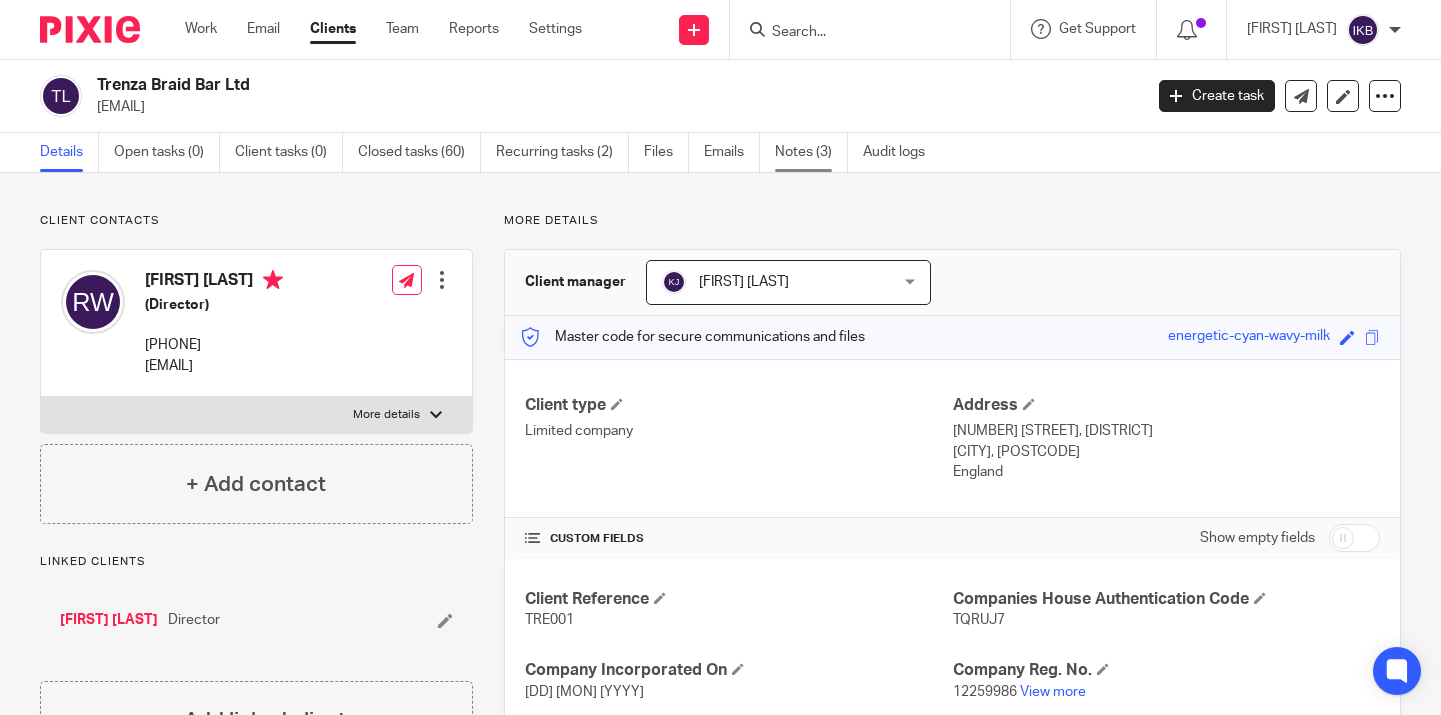 click on "Notes (3)" at bounding box center [811, 152] 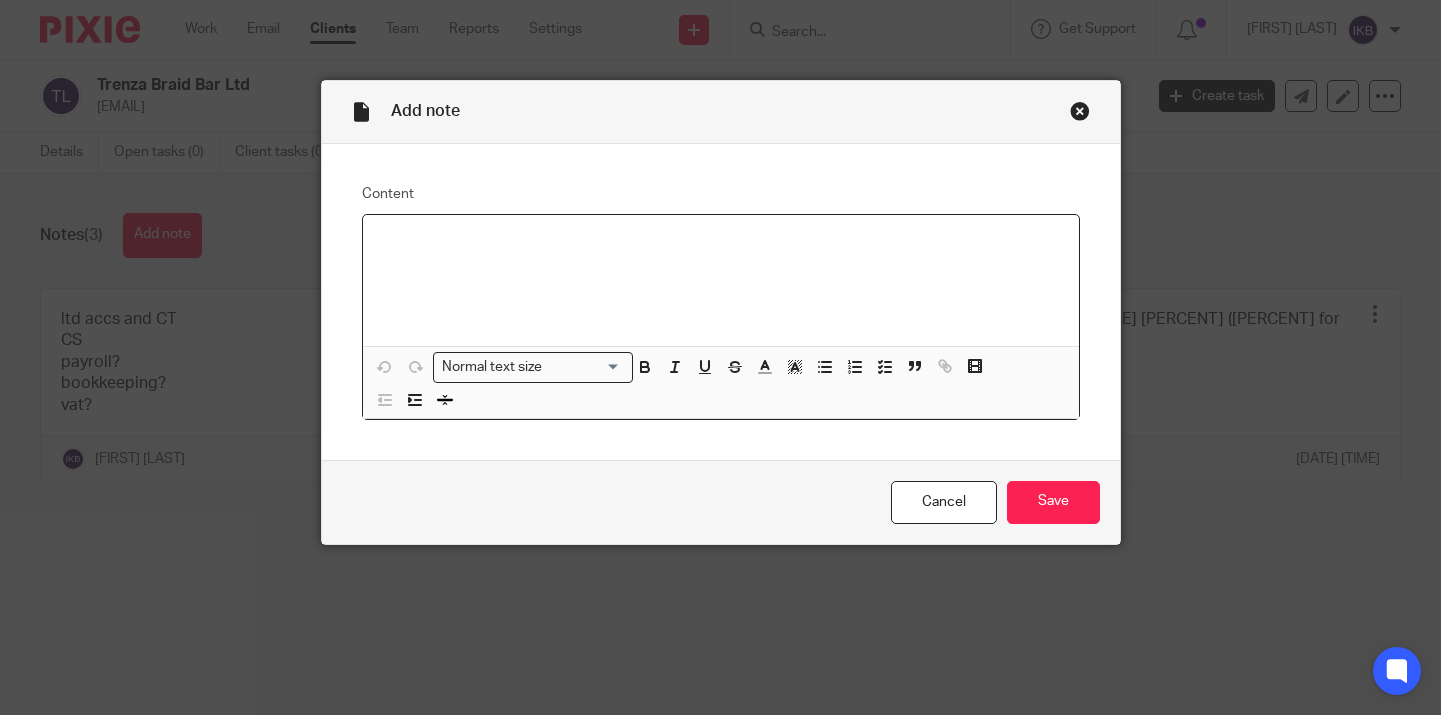 scroll, scrollTop: 0, scrollLeft: 0, axis: both 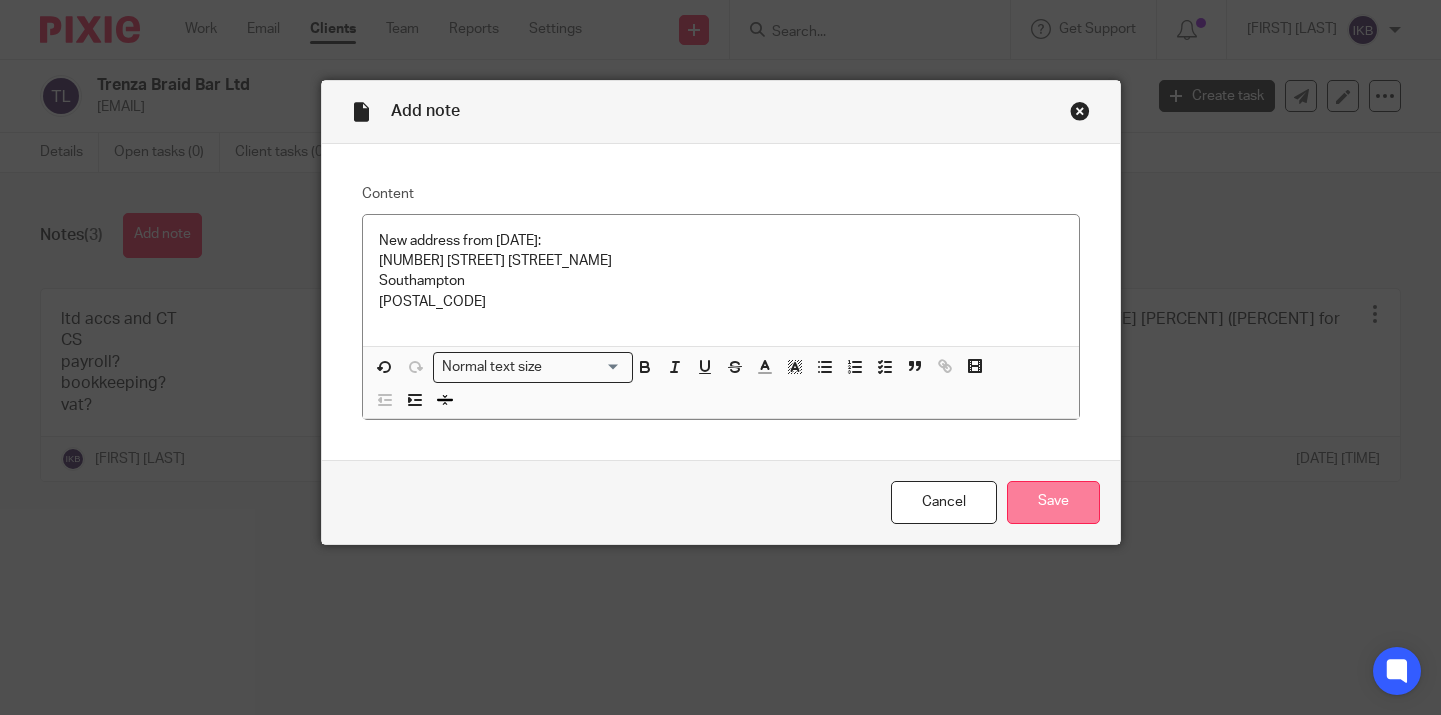 click on "Save" at bounding box center [1053, 502] 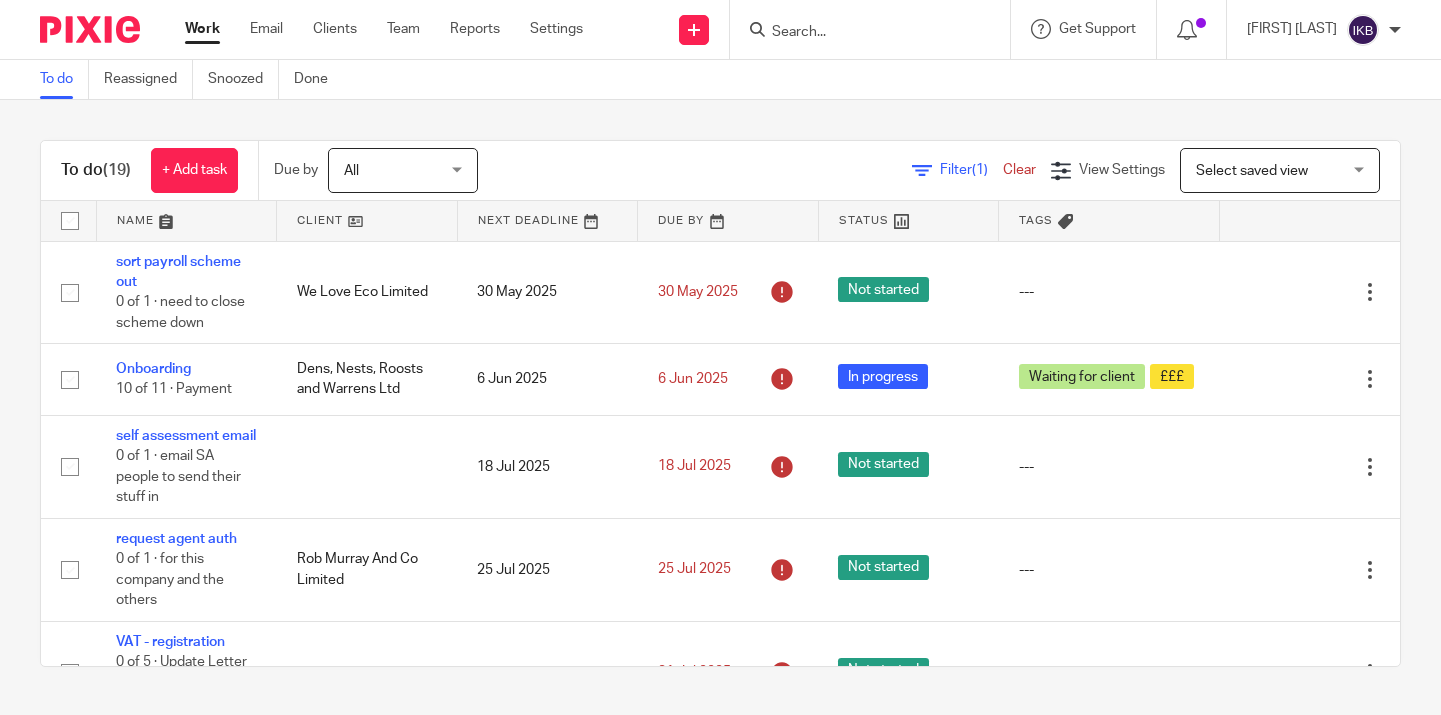 scroll, scrollTop: 0, scrollLeft: 0, axis: both 